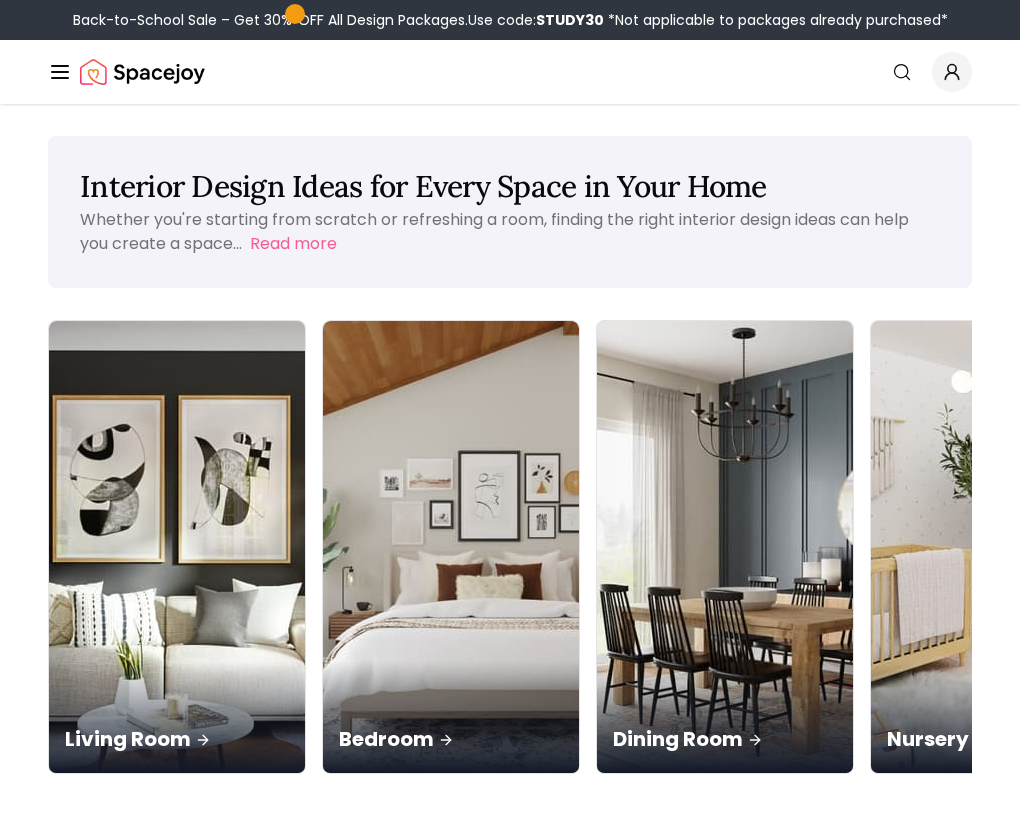 scroll, scrollTop: 0, scrollLeft: 0, axis: both 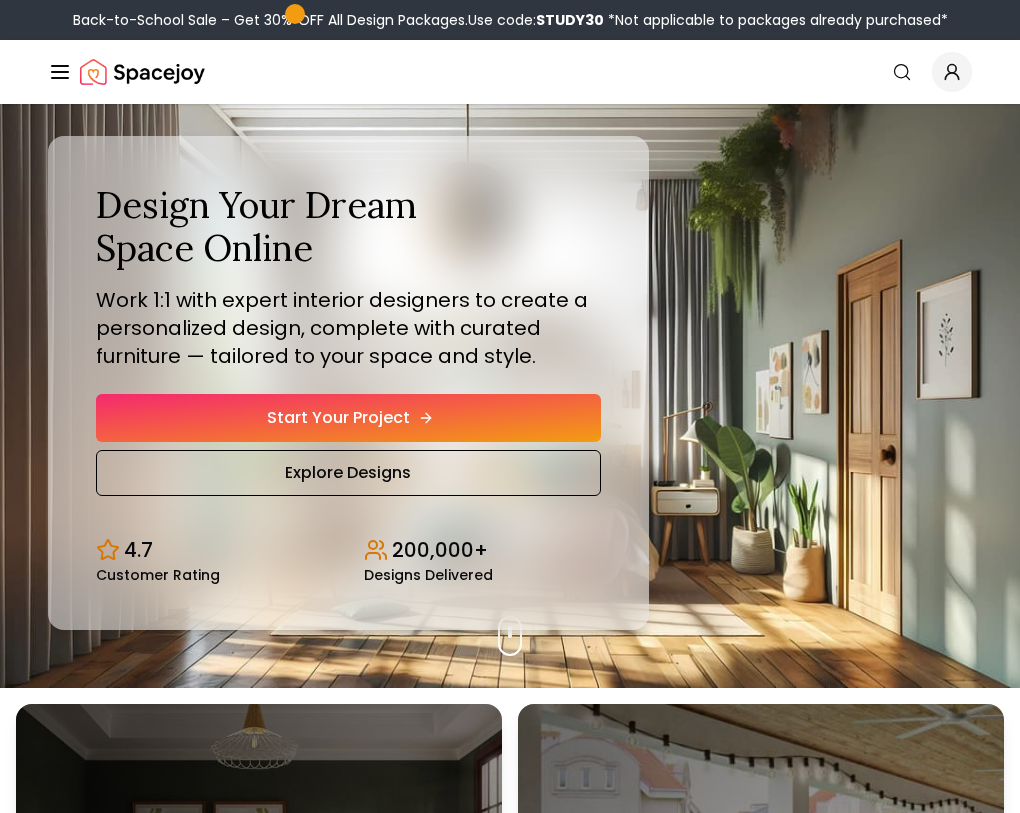 click on "Start Your Project" at bounding box center (348, 418) 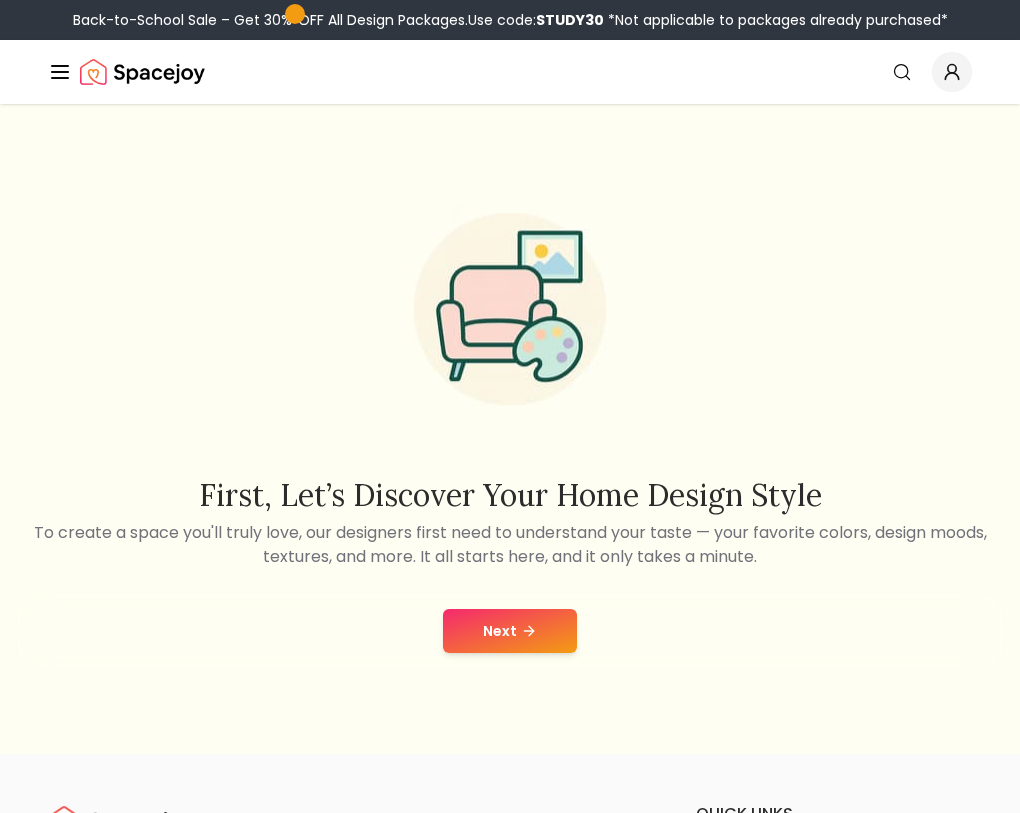 scroll, scrollTop: 0, scrollLeft: 0, axis: both 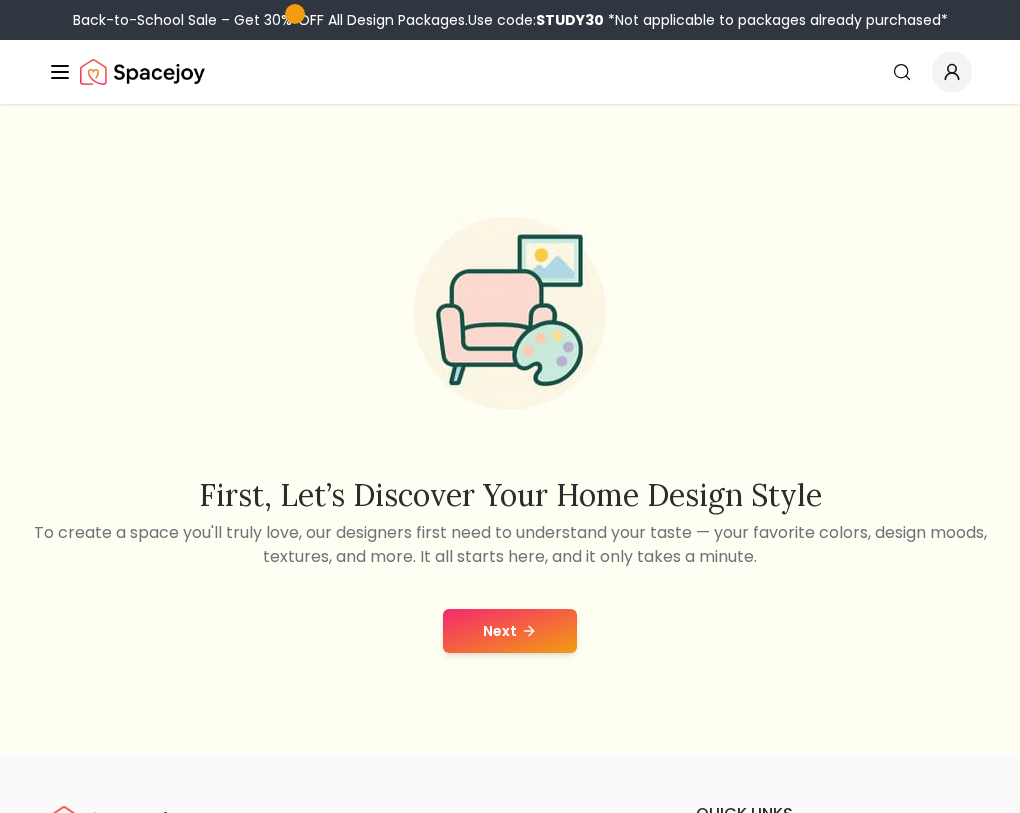 click on "Next" at bounding box center [510, 631] 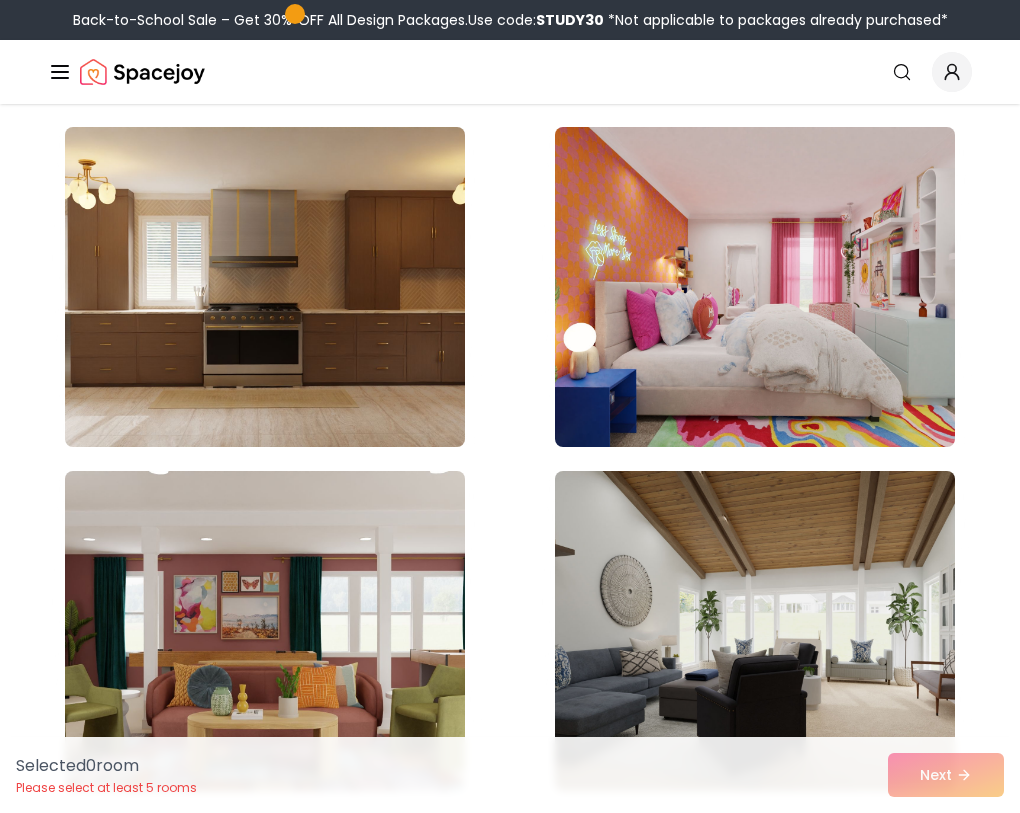 scroll, scrollTop: 1960, scrollLeft: 0, axis: vertical 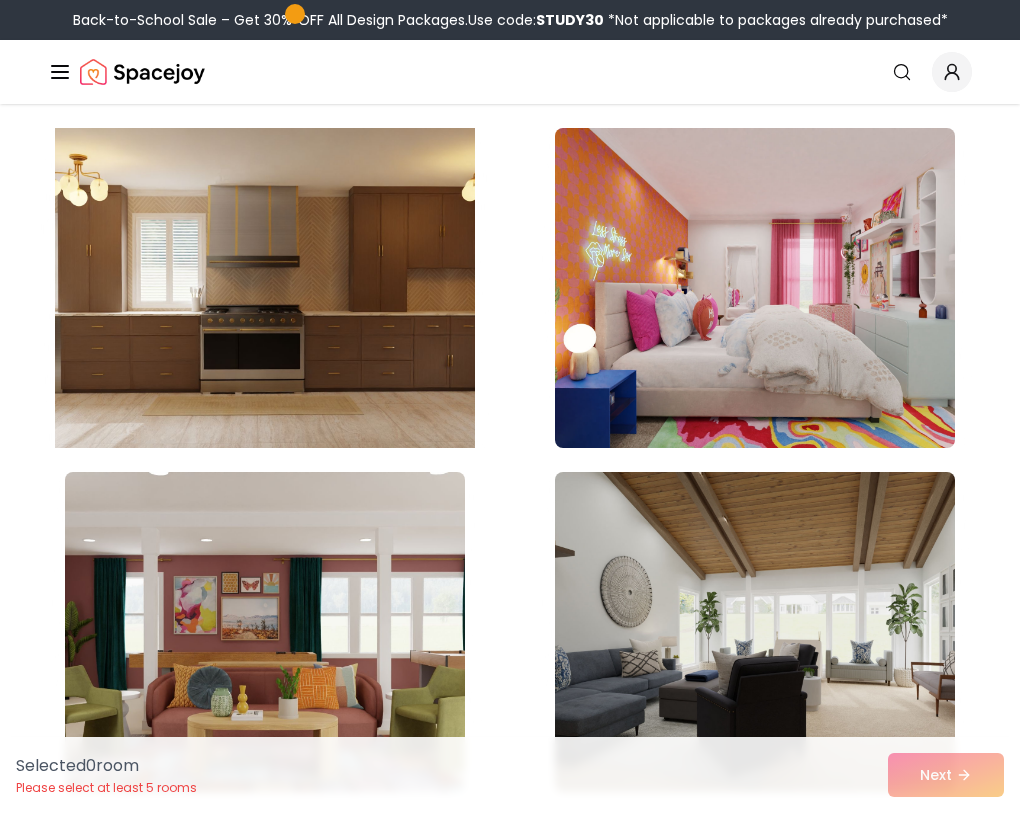 click at bounding box center (265, 288) 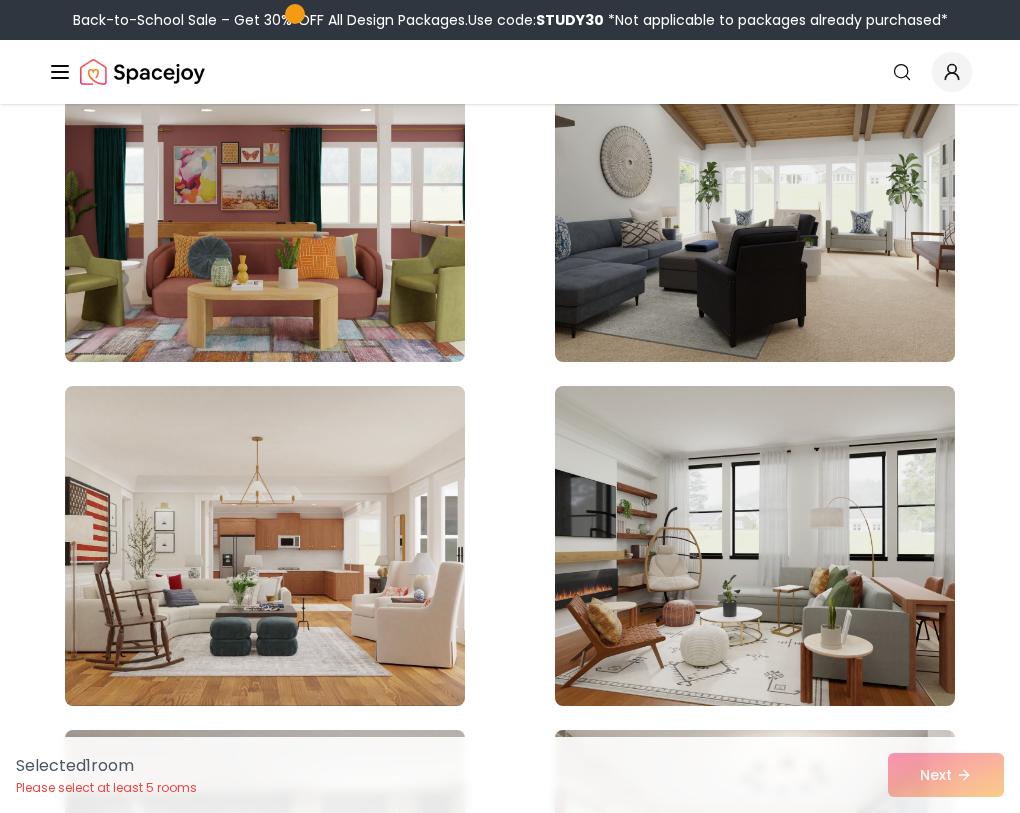 scroll, scrollTop: 2409, scrollLeft: 0, axis: vertical 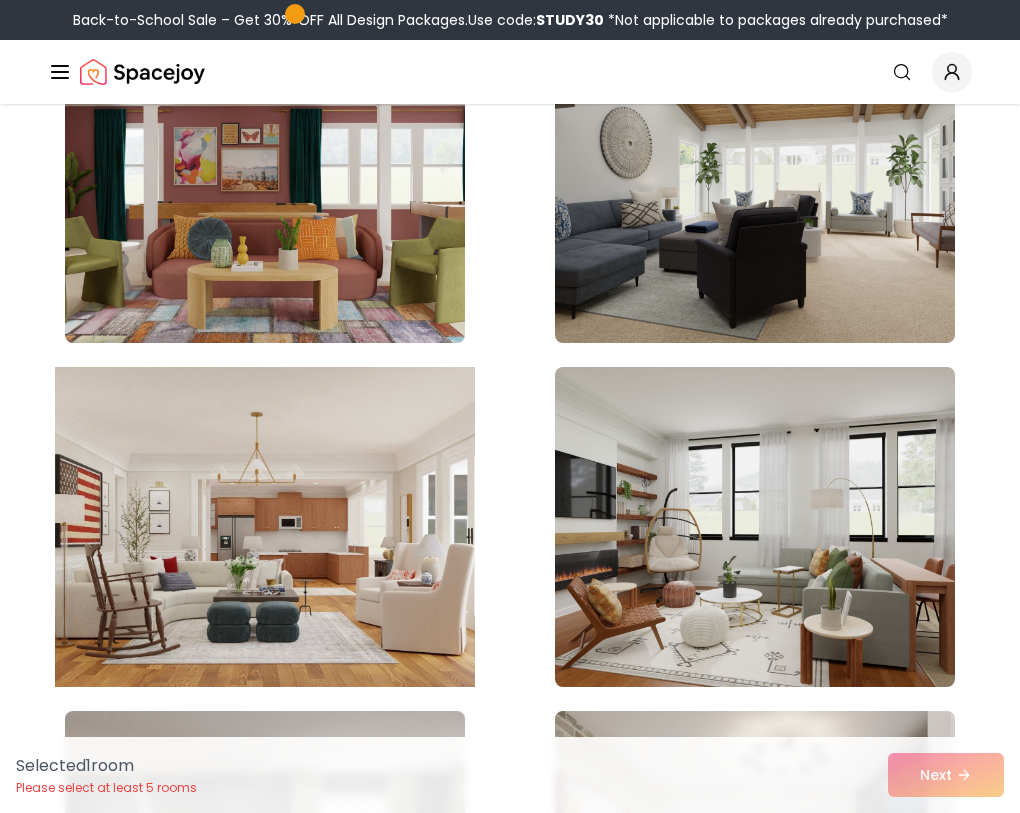 click at bounding box center [265, 527] 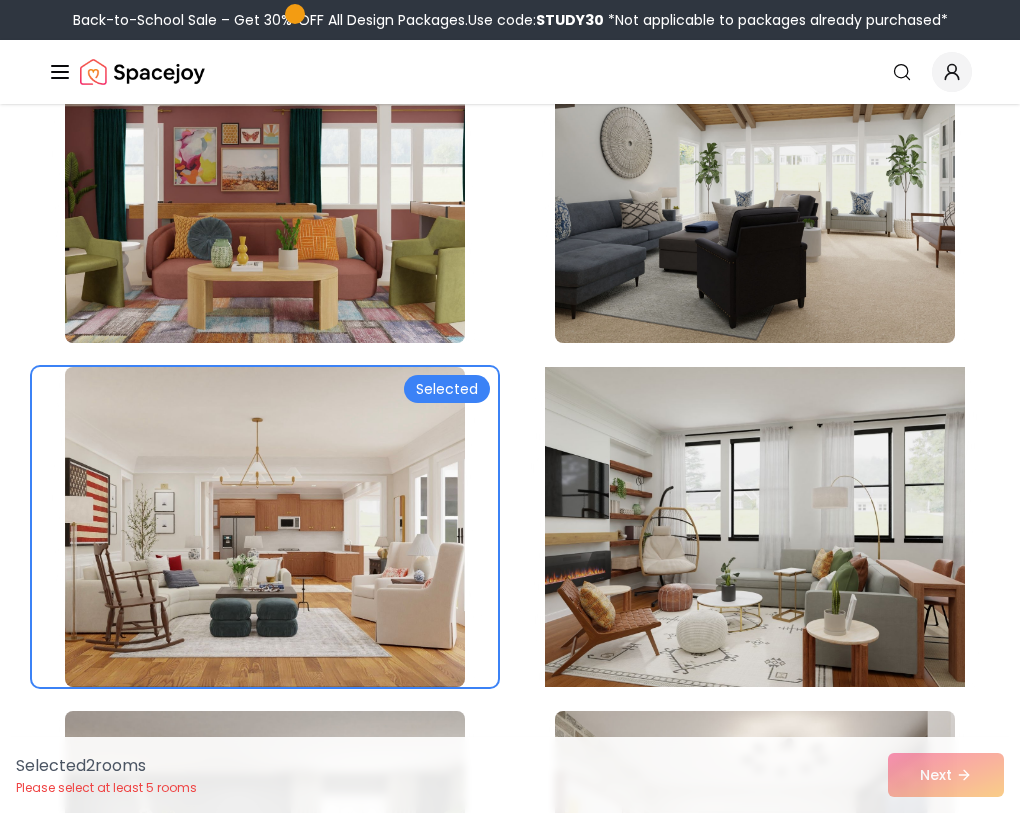 click at bounding box center [755, 527] 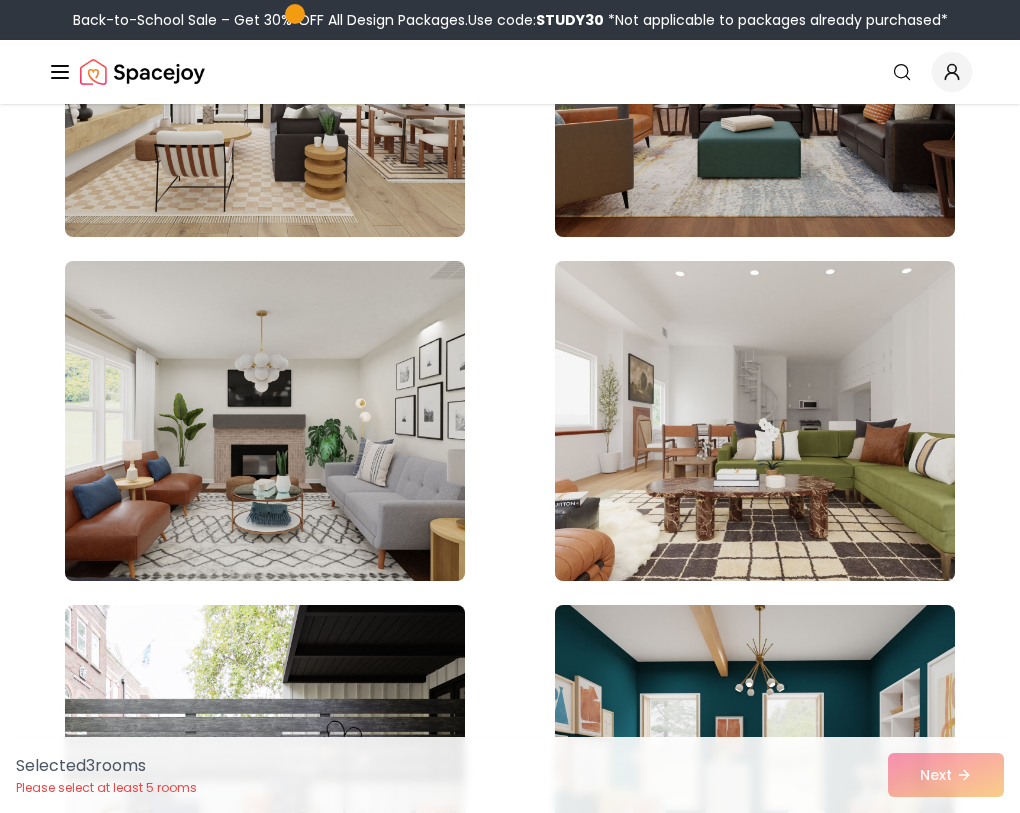 scroll, scrollTop: 8385, scrollLeft: 0, axis: vertical 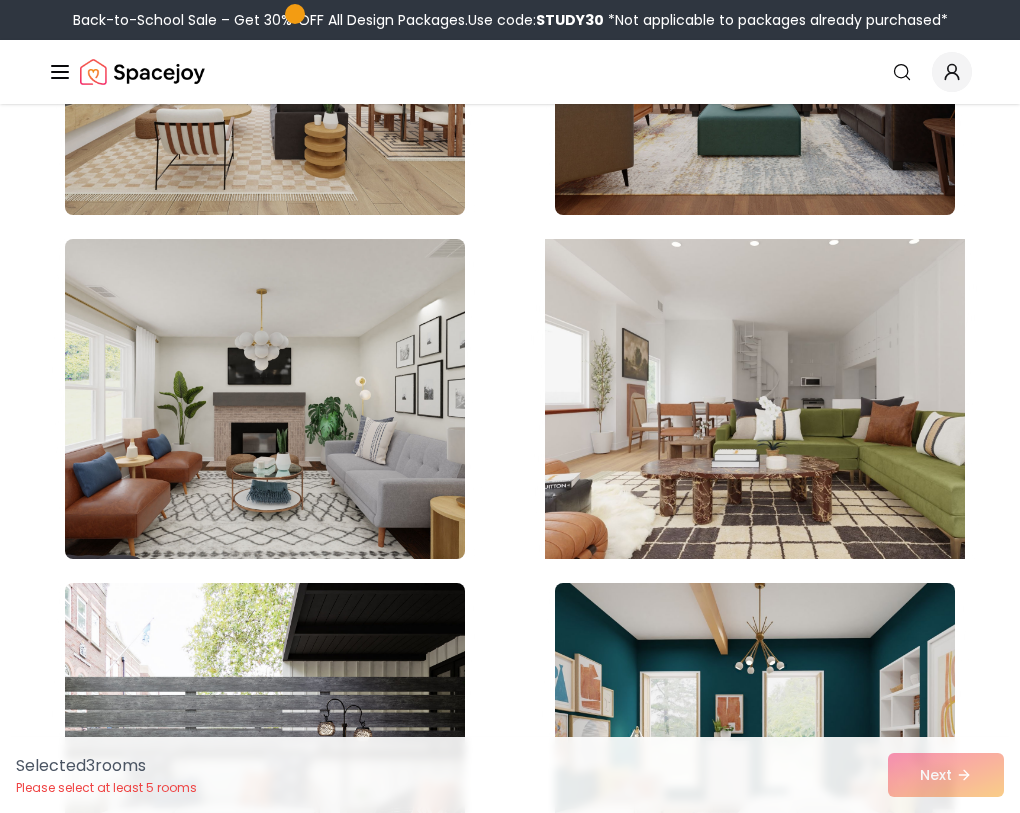 click at bounding box center (755, 399) 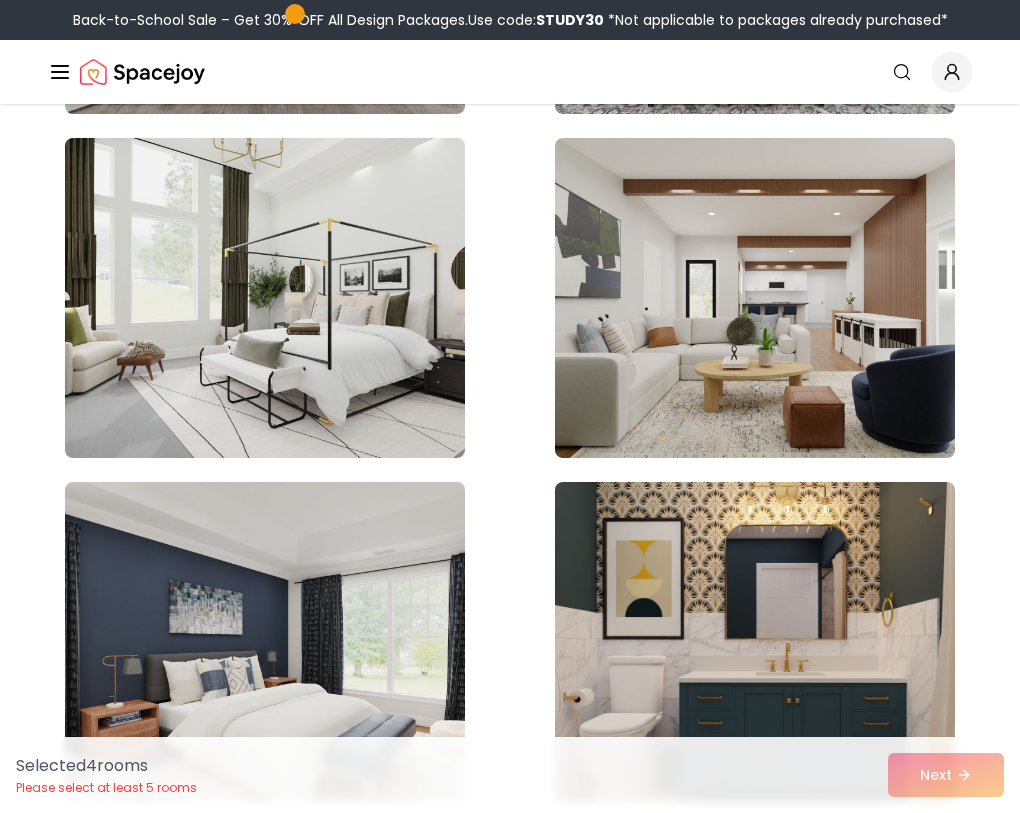 scroll, scrollTop: 11676, scrollLeft: 0, axis: vertical 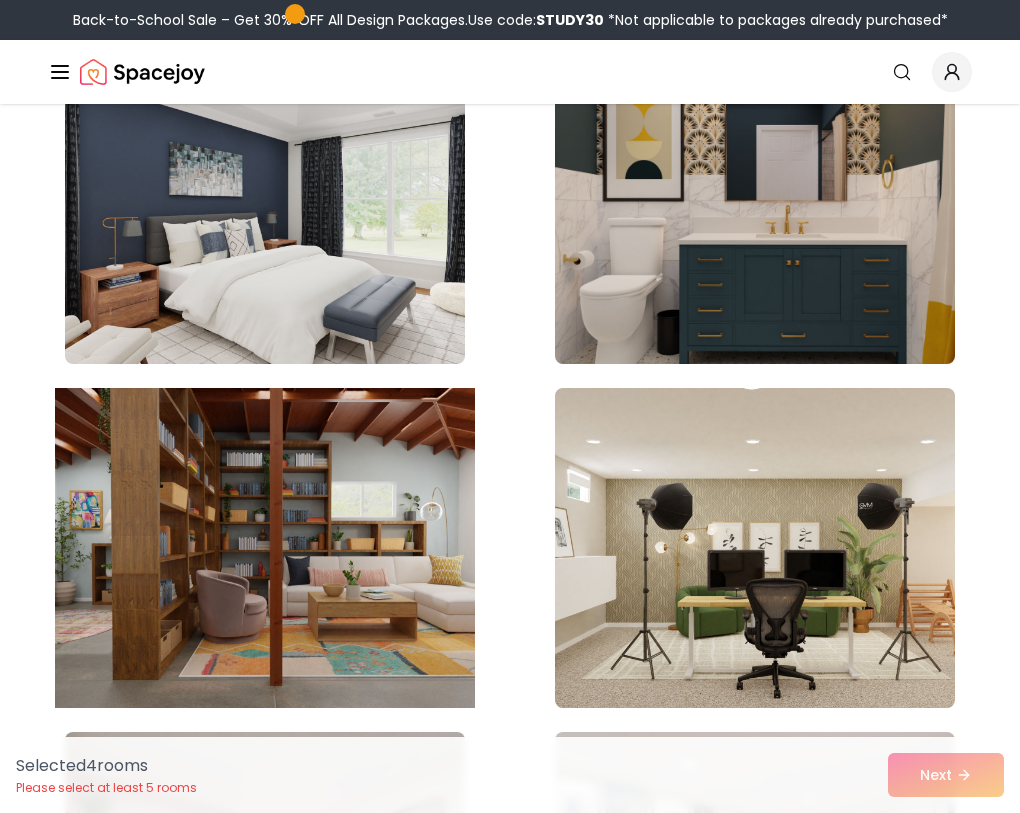 click at bounding box center [265, 548] 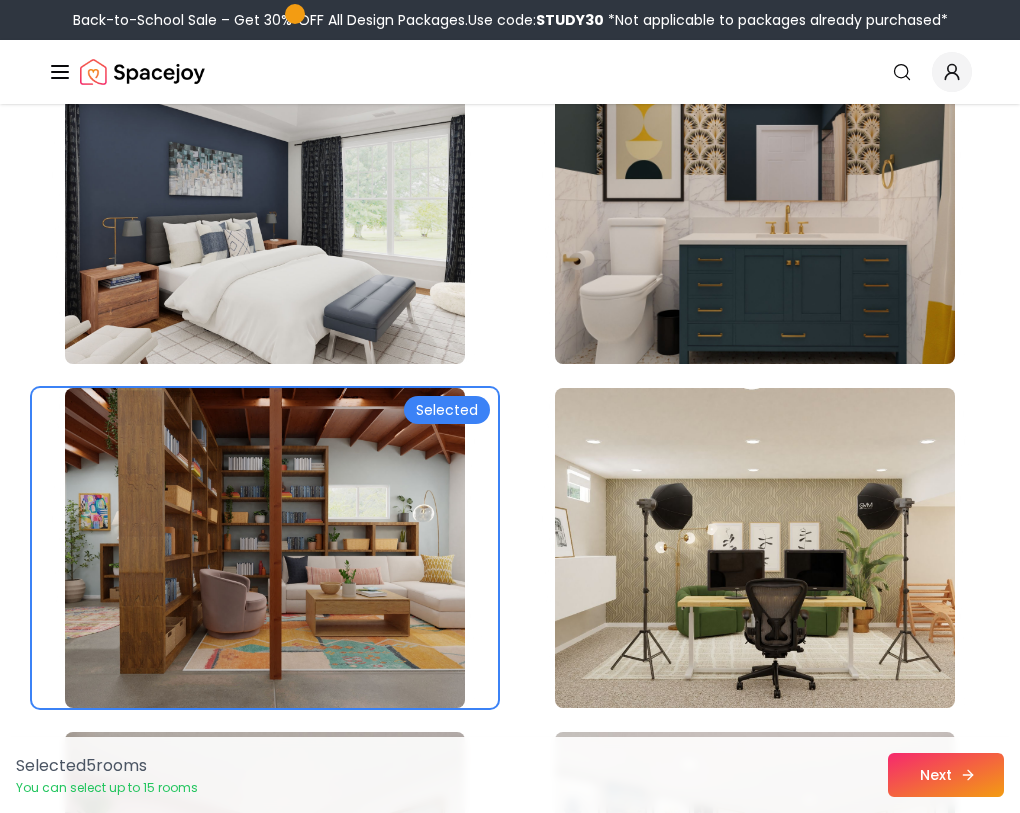 click on "Next" at bounding box center [946, 775] 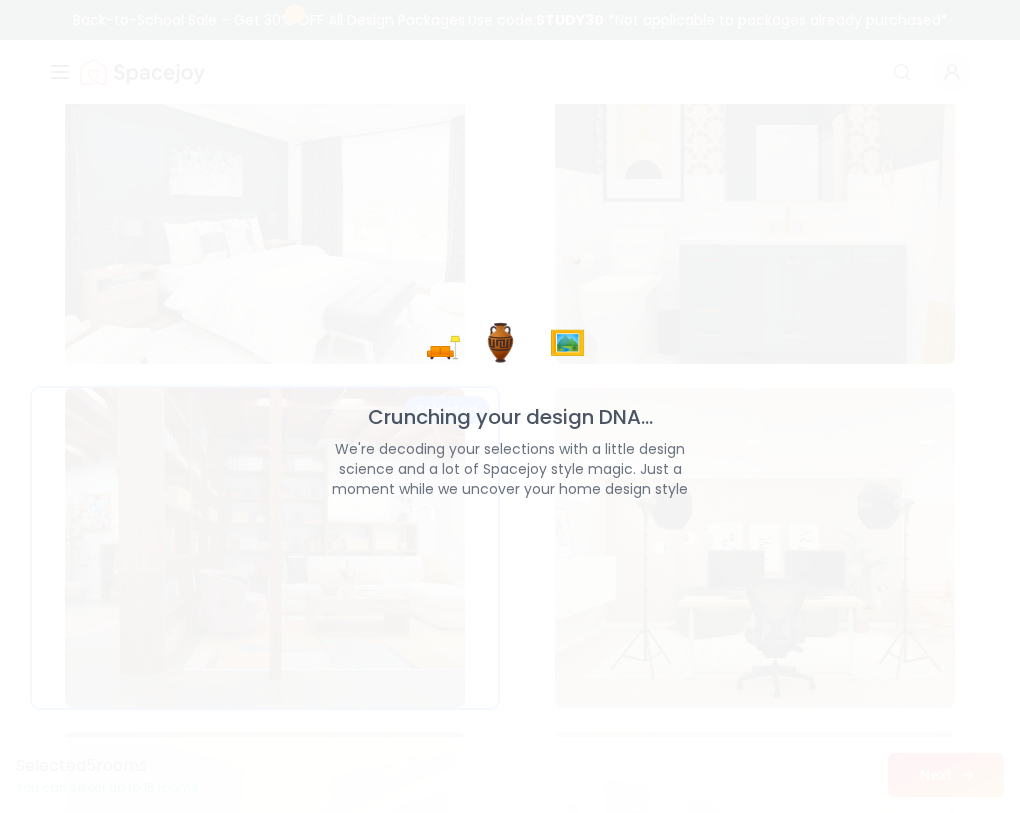 scroll, scrollTop: 11676, scrollLeft: 0, axis: vertical 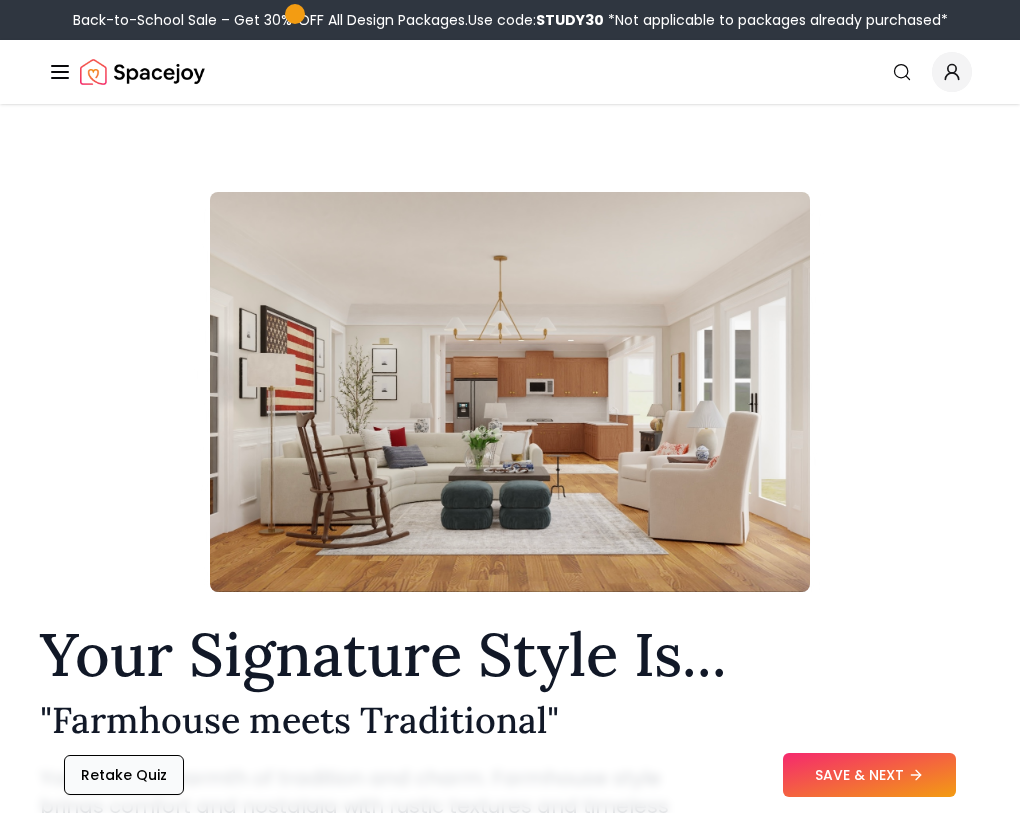 click on "Retake Quiz" at bounding box center (124, 775) 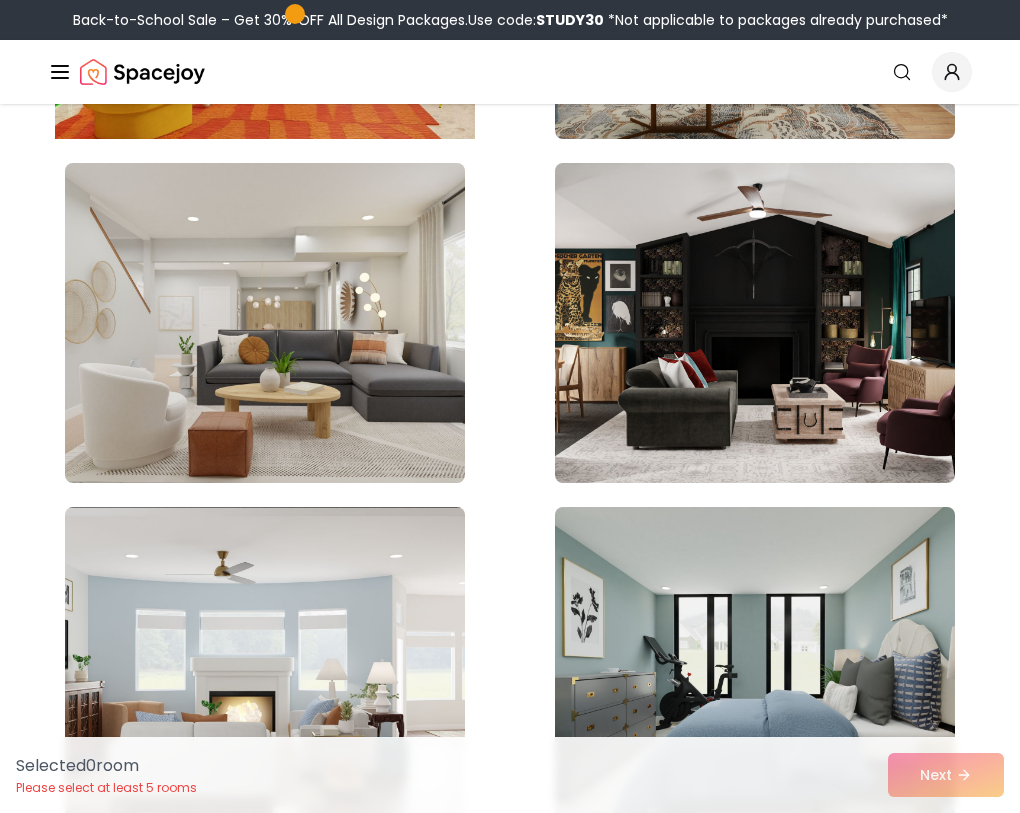 scroll, scrollTop: 7830, scrollLeft: 0, axis: vertical 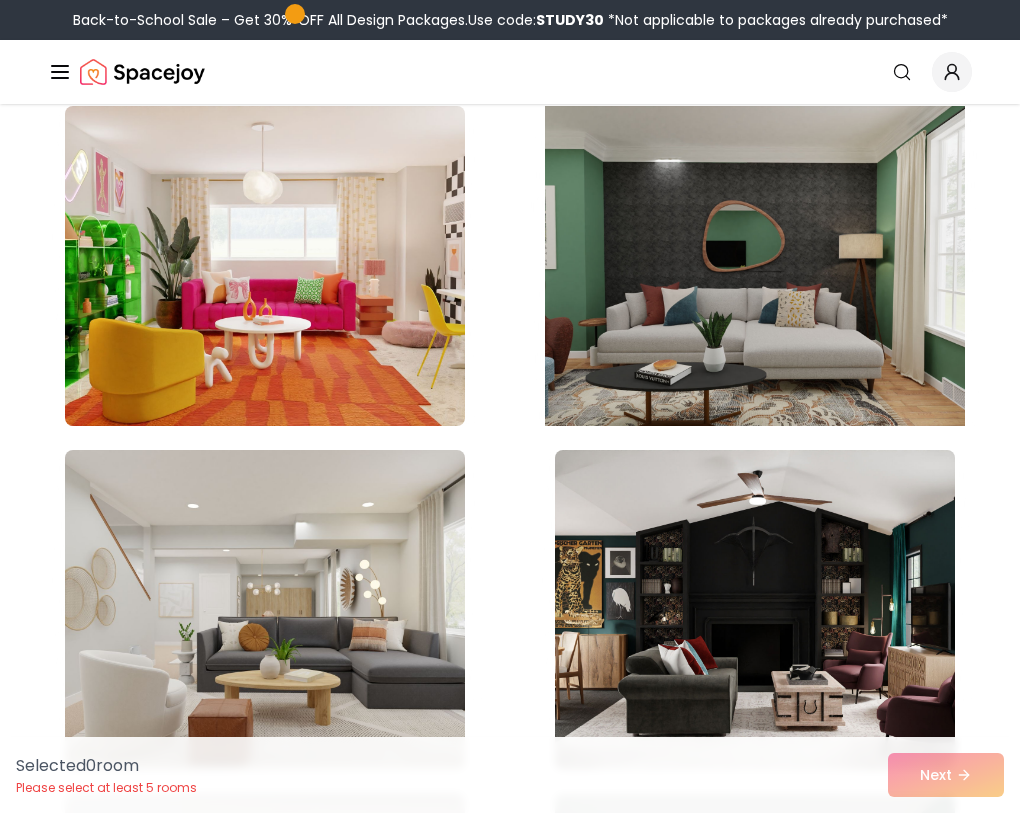 click at bounding box center [755, 266] 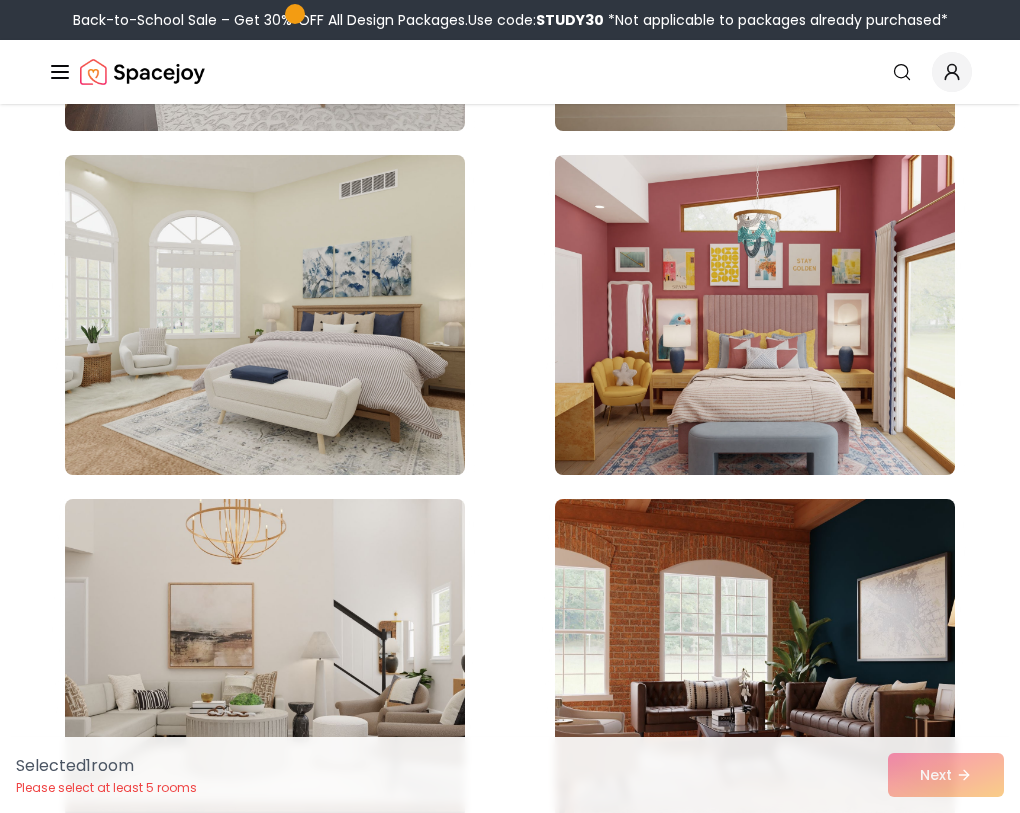 scroll, scrollTop: 11157, scrollLeft: 0, axis: vertical 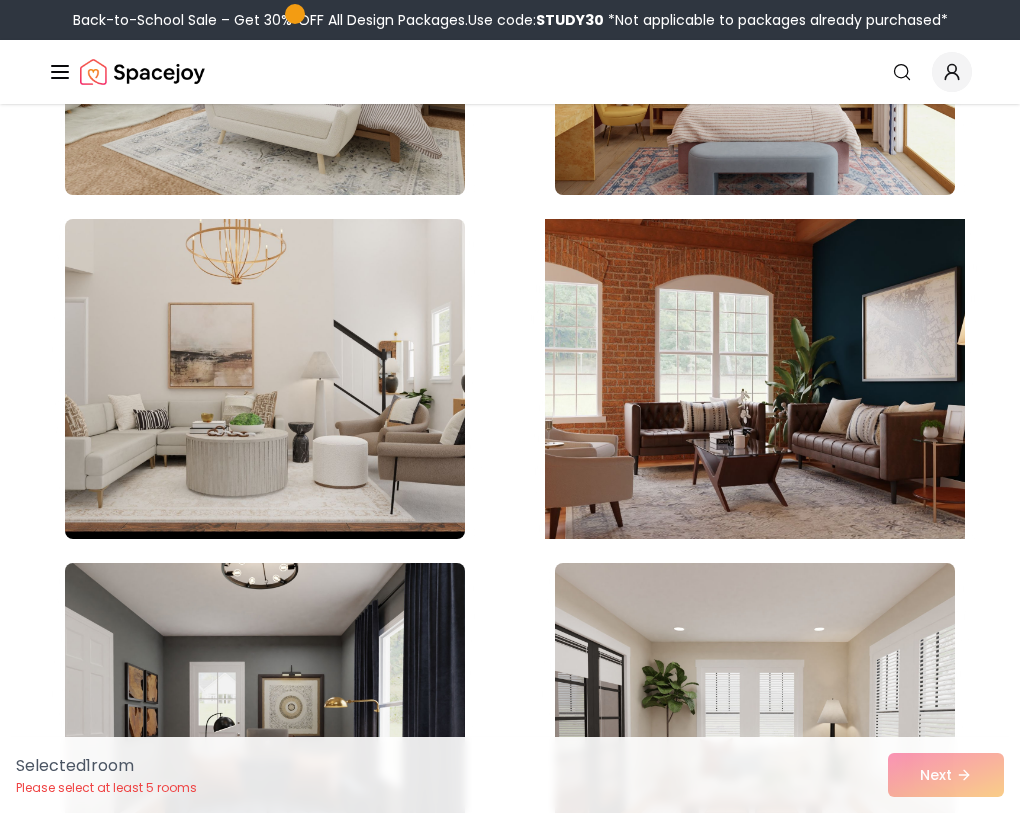 click at bounding box center (755, 379) 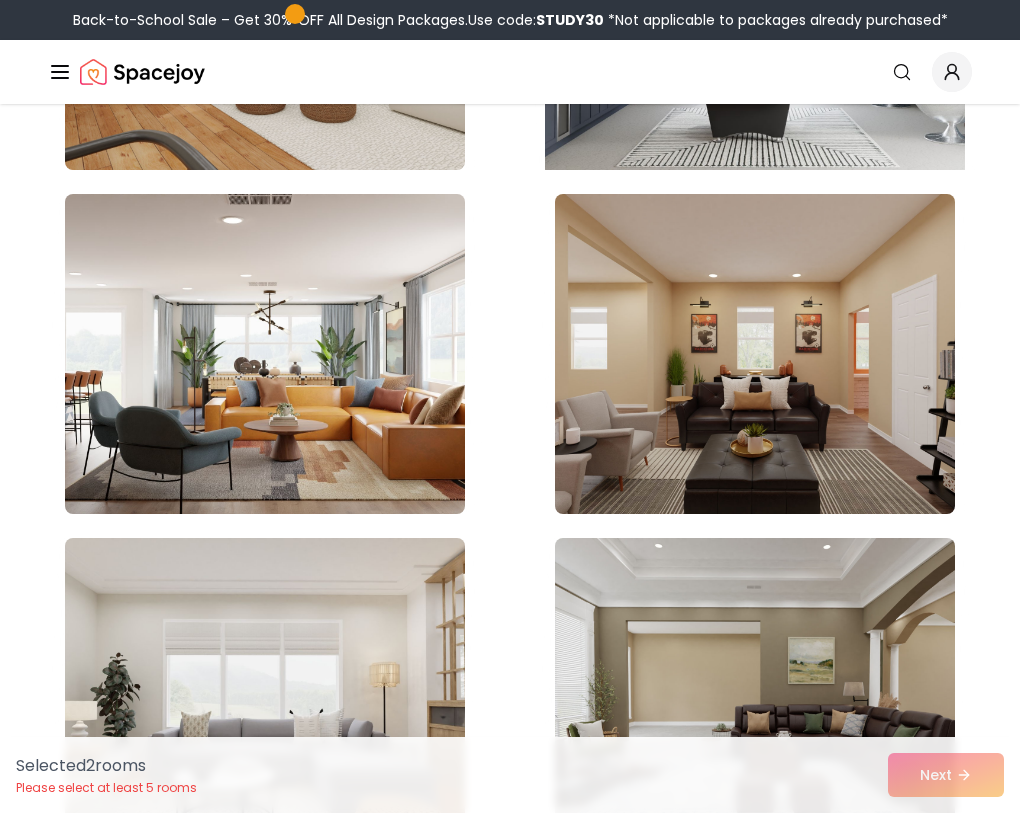 scroll, scrollTop: 14961, scrollLeft: 0, axis: vertical 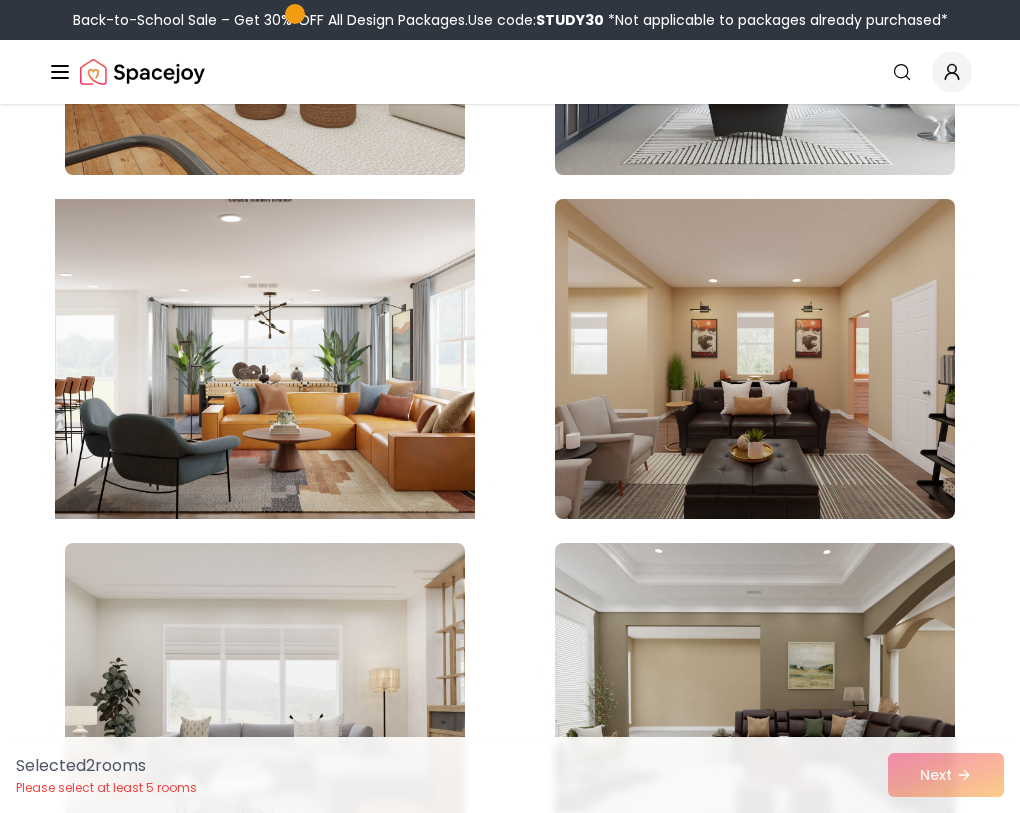 click at bounding box center [265, 359] 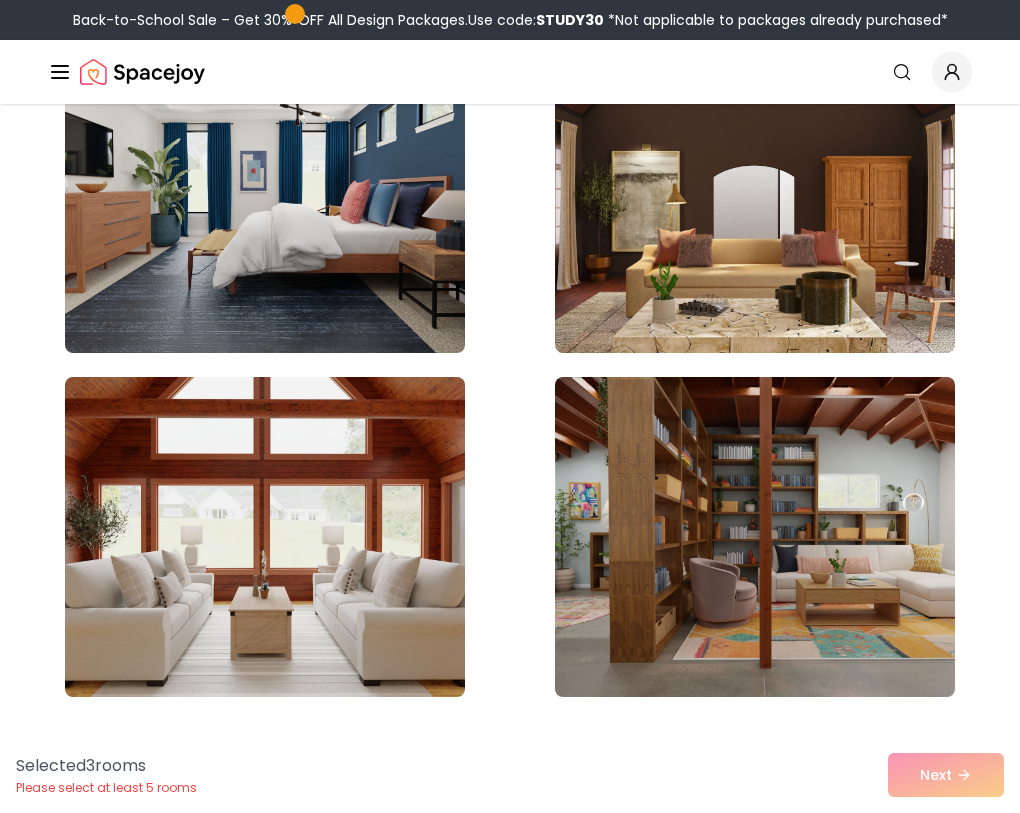 scroll, scrollTop: 16846, scrollLeft: 0, axis: vertical 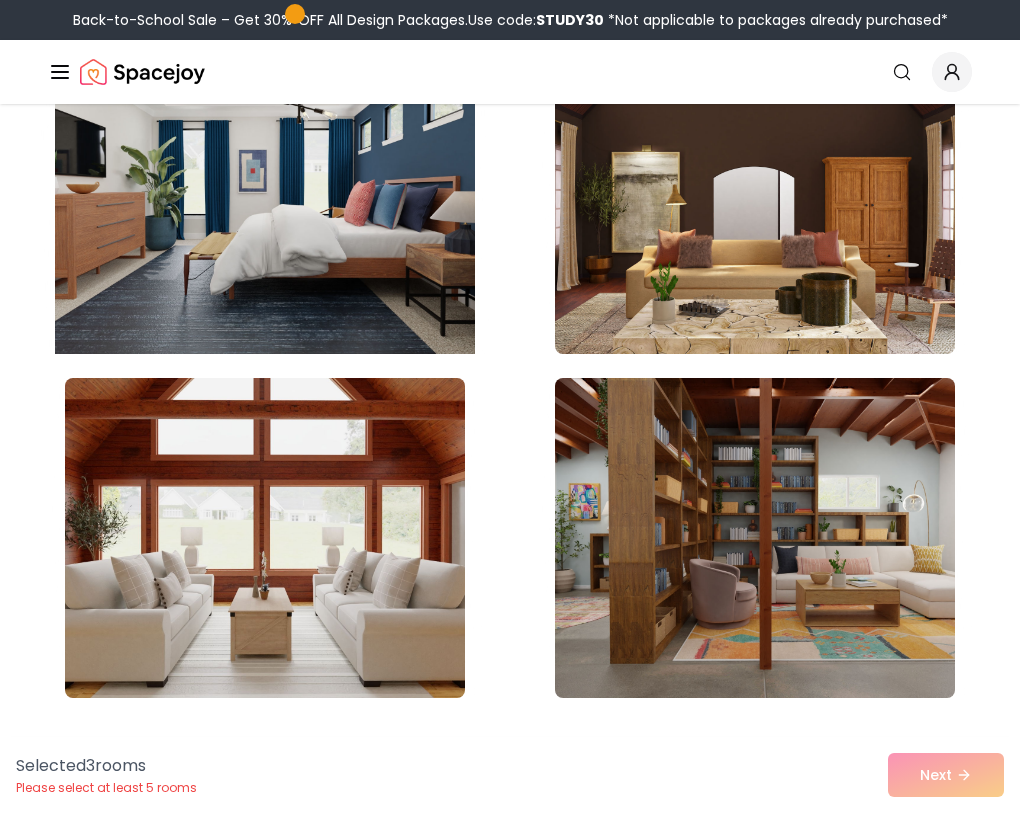 click at bounding box center (265, 194) 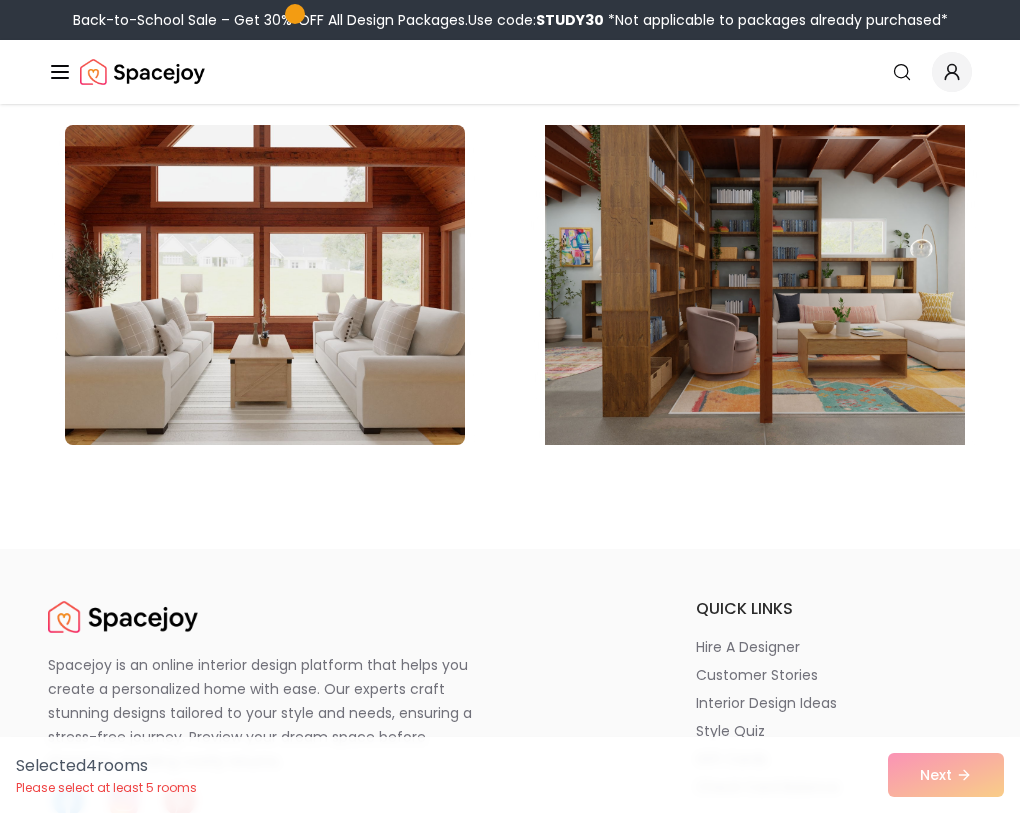 scroll, scrollTop: 17100, scrollLeft: 0, axis: vertical 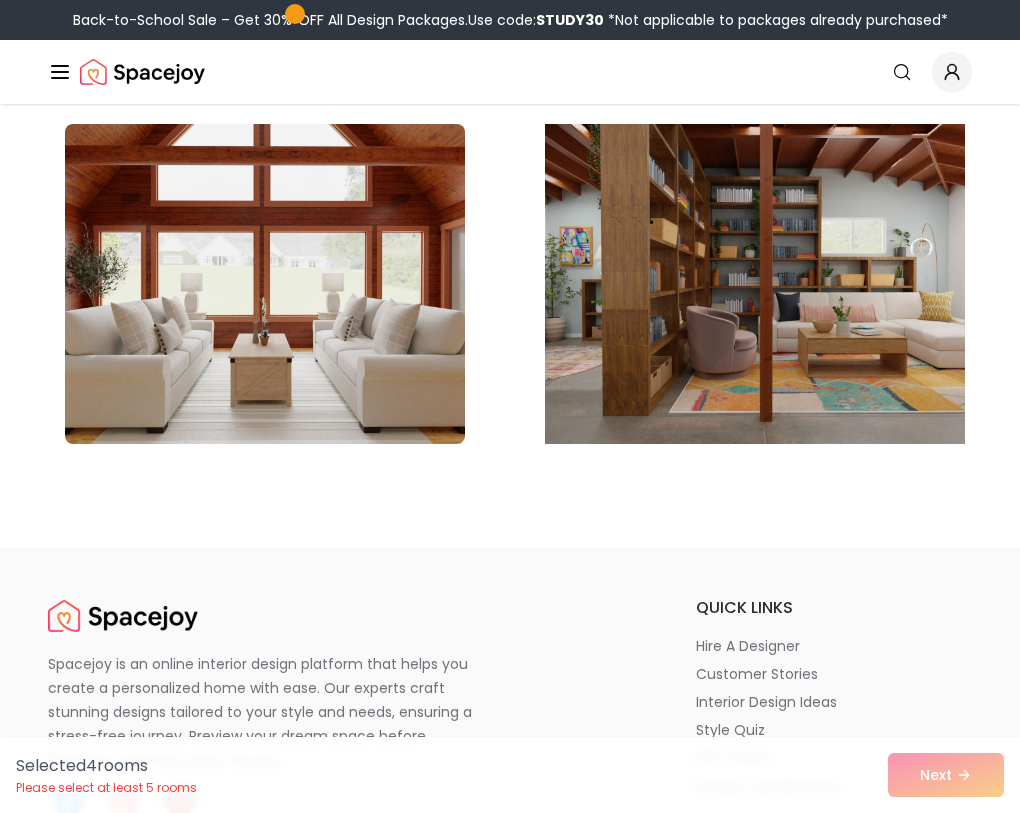 click at bounding box center (755, 284) 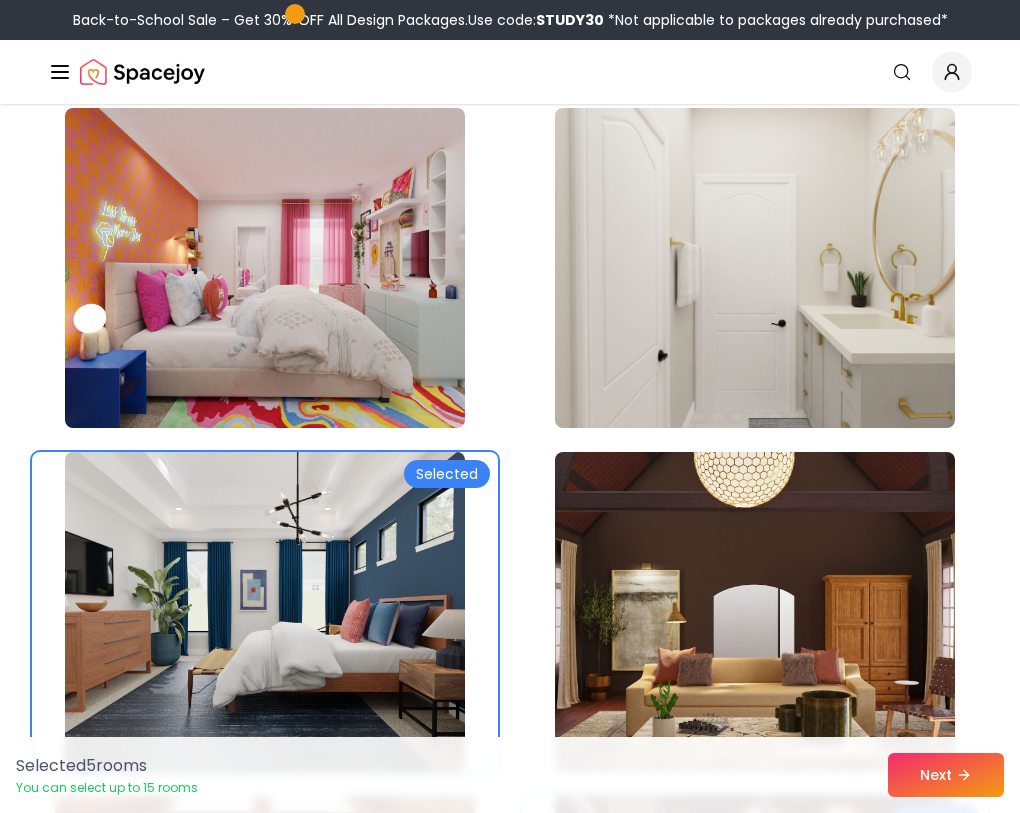 scroll, scrollTop: 16133, scrollLeft: 0, axis: vertical 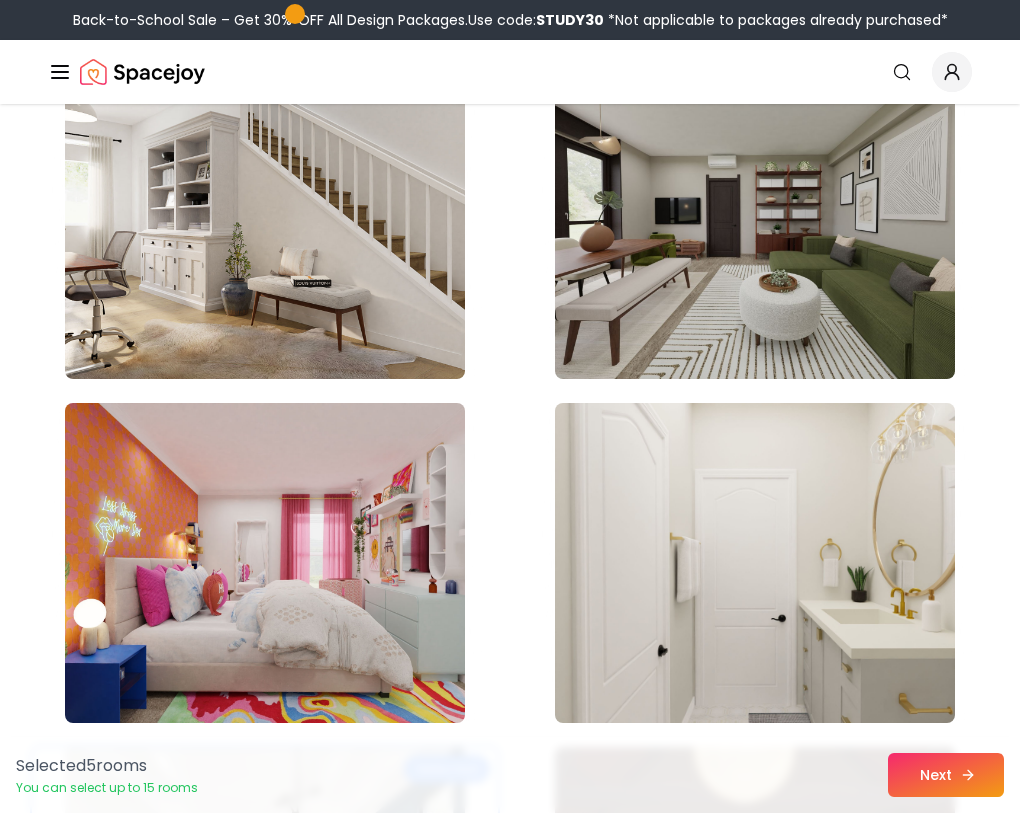 click on "Next" at bounding box center (946, 775) 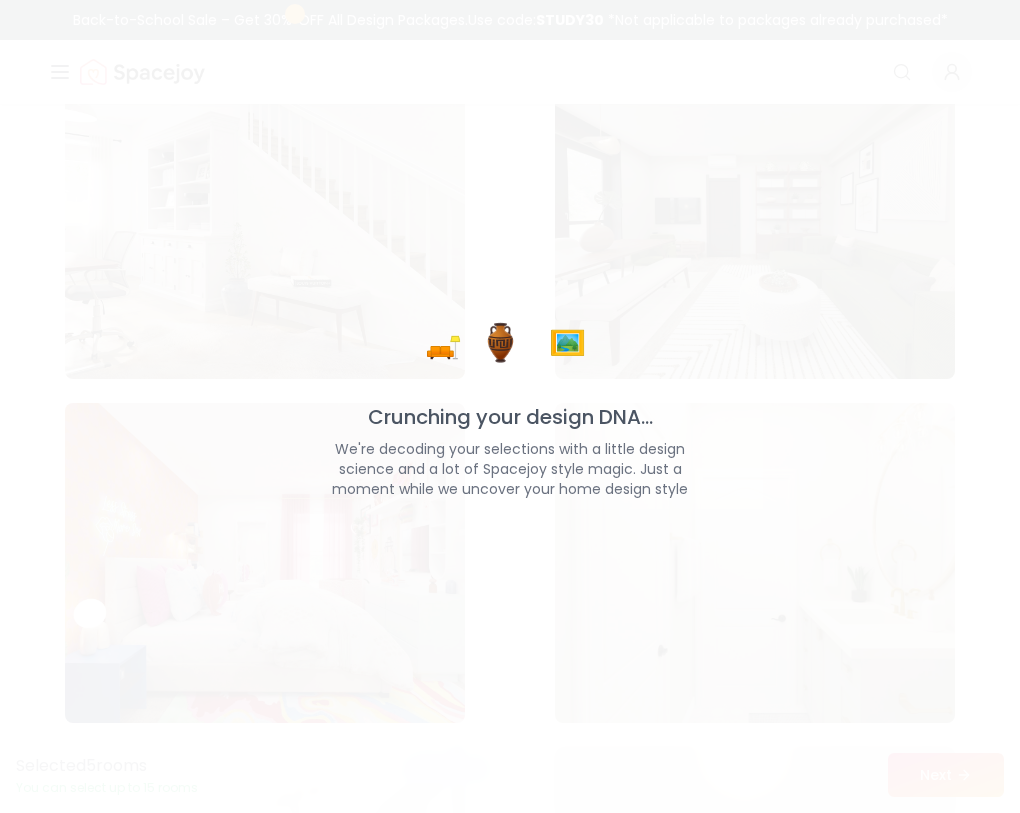 scroll, scrollTop: 16133, scrollLeft: 0, axis: vertical 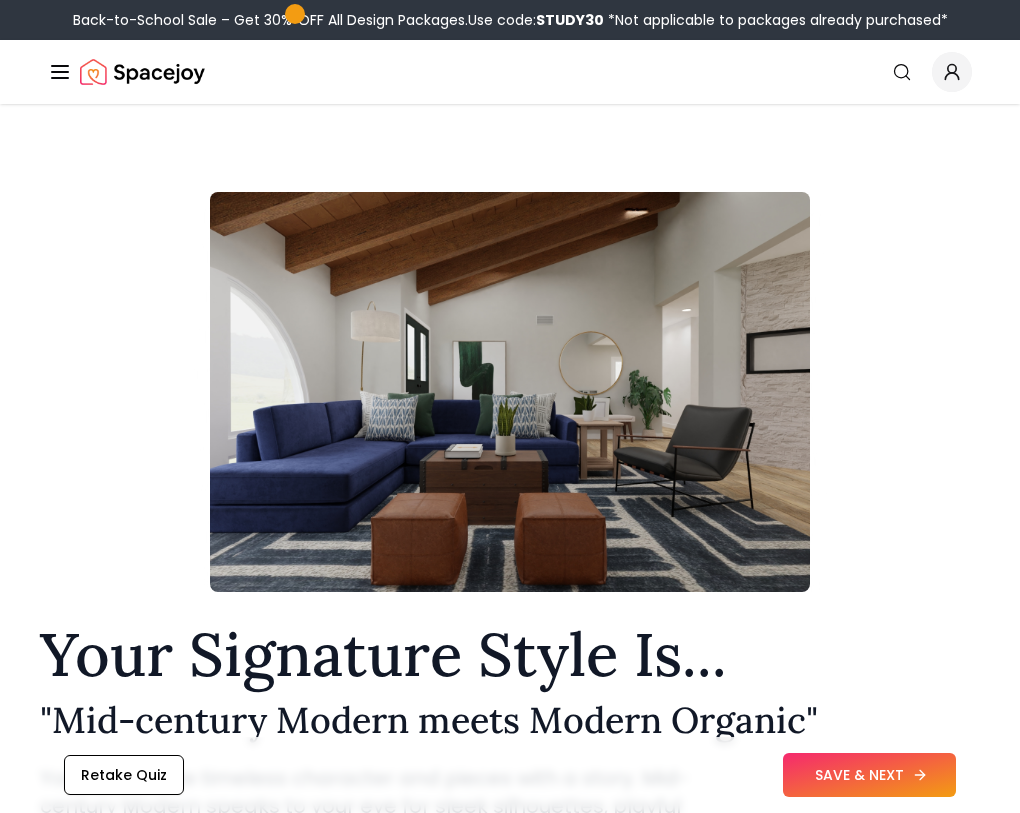 click on "SAVE & NEXT" at bounding box center [869, 775] 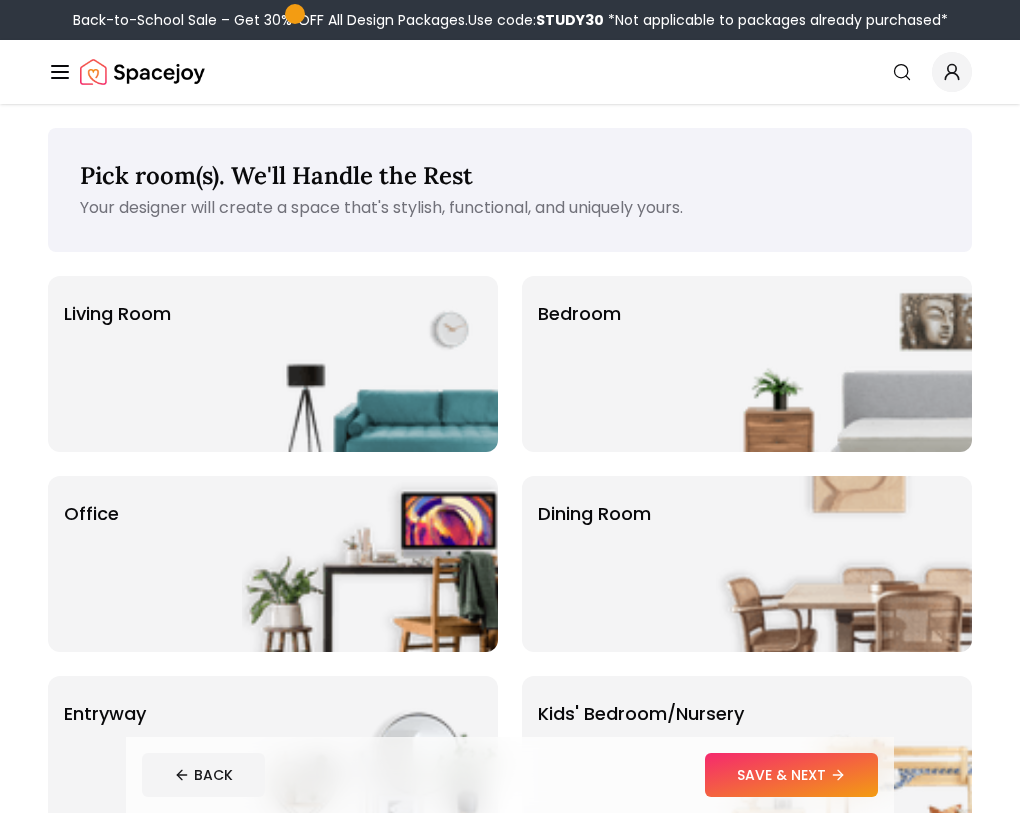 scroll, scrollTop: 0, scrollLeft: 0, axis: both 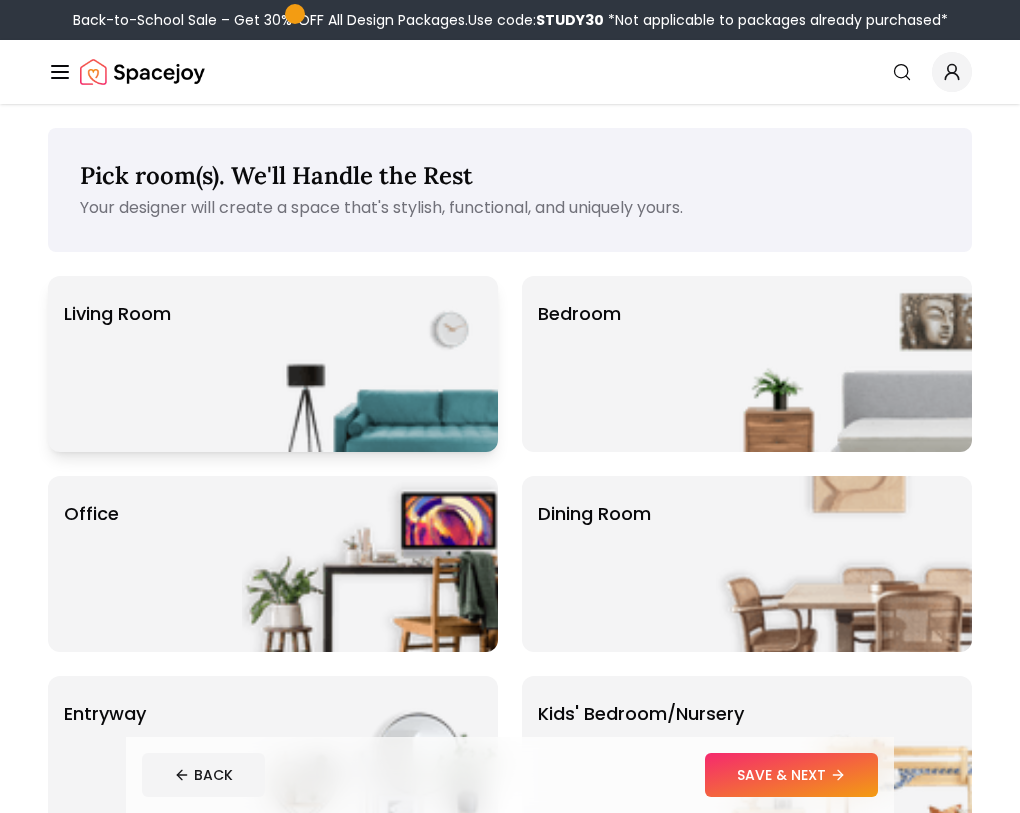 click at bounding box center (370, 364) 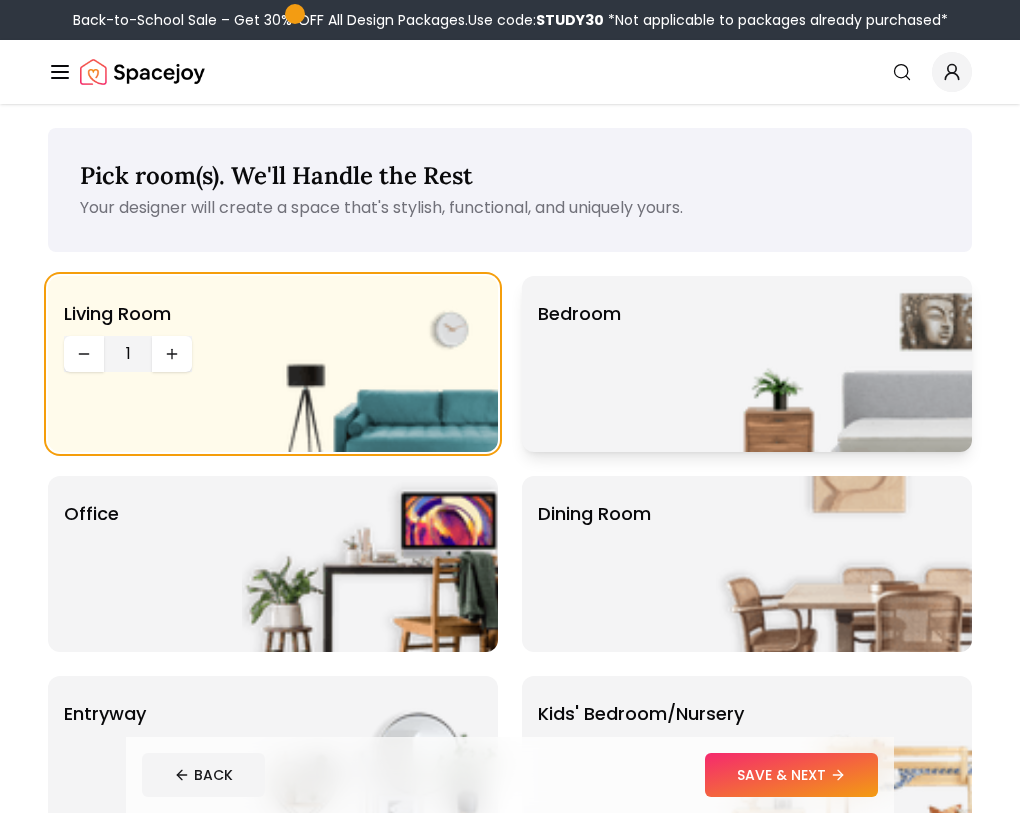 click on "Bedroom" at bounding box center (747, 364) 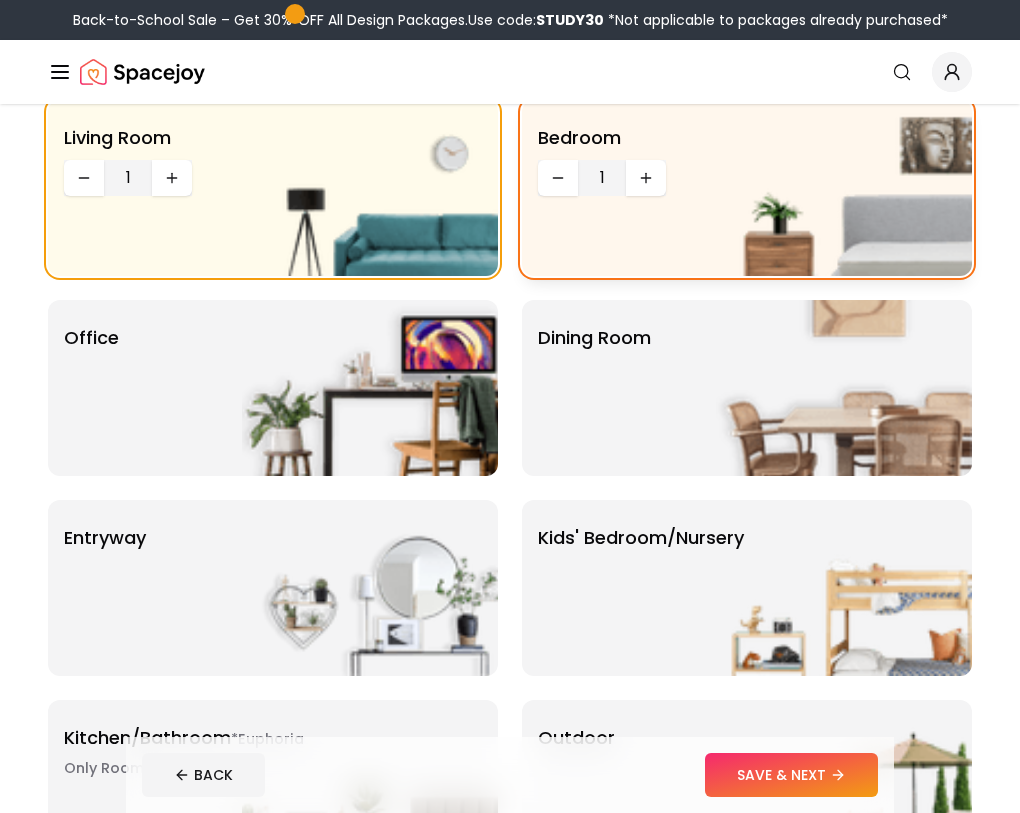 scroll, scrollTop: 179, scrollLeft: 0, axis: vertical 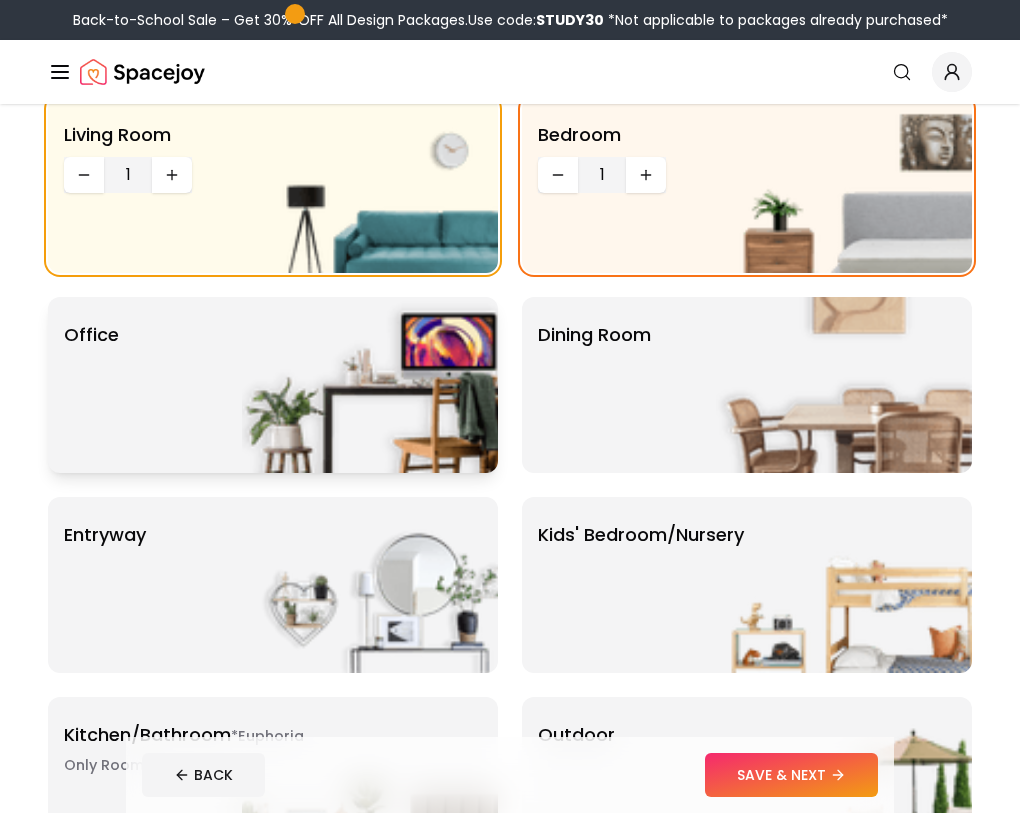 click at bounding box center (370, 385) 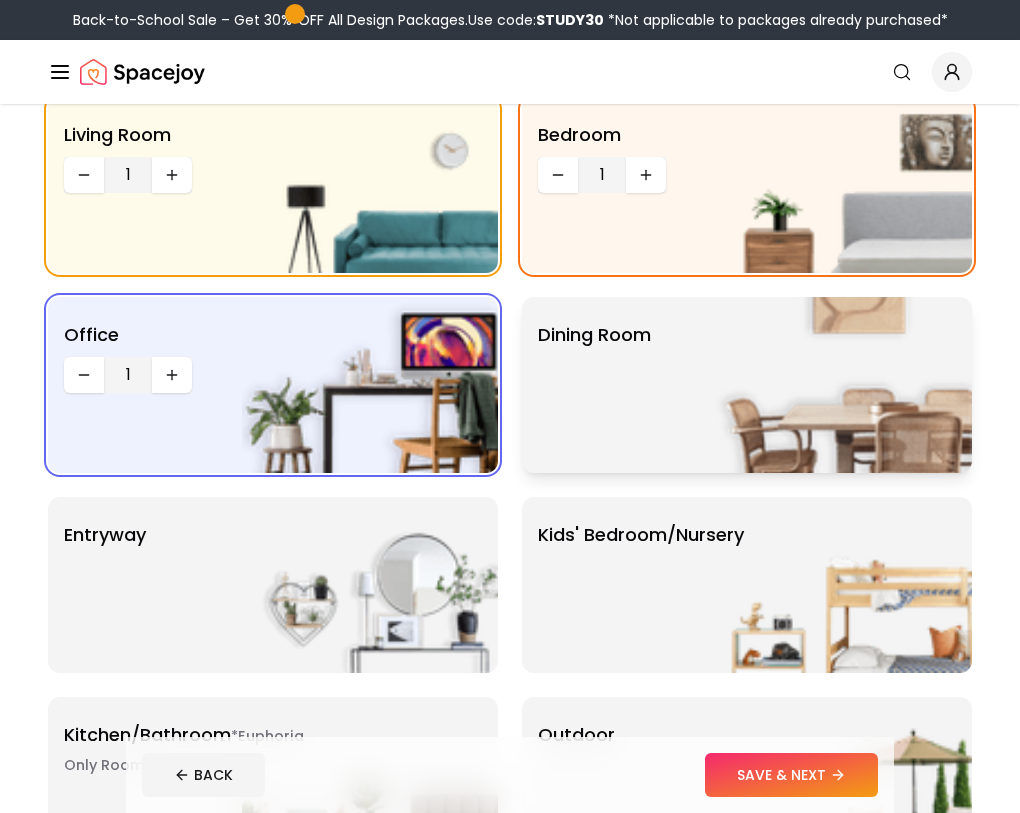 click on "Dining Room" at bounding box center (747, 385) 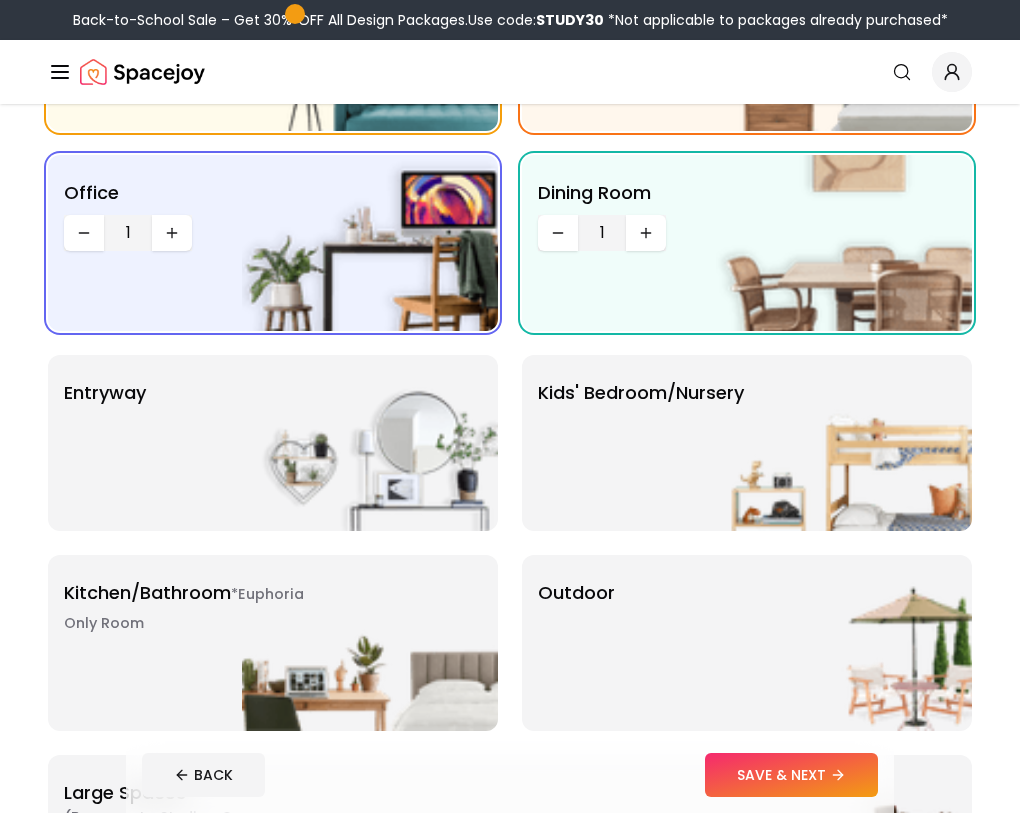 scroll, scrollTop: 320, scrollLeft: 0, axis: vertical 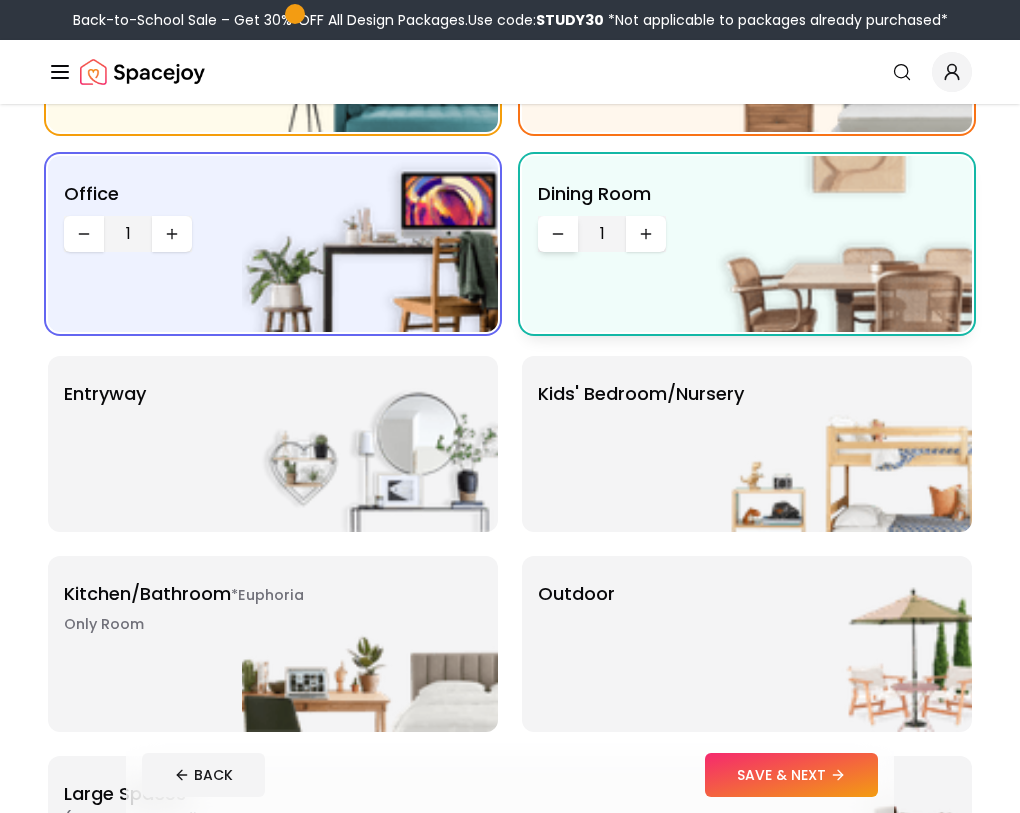 click 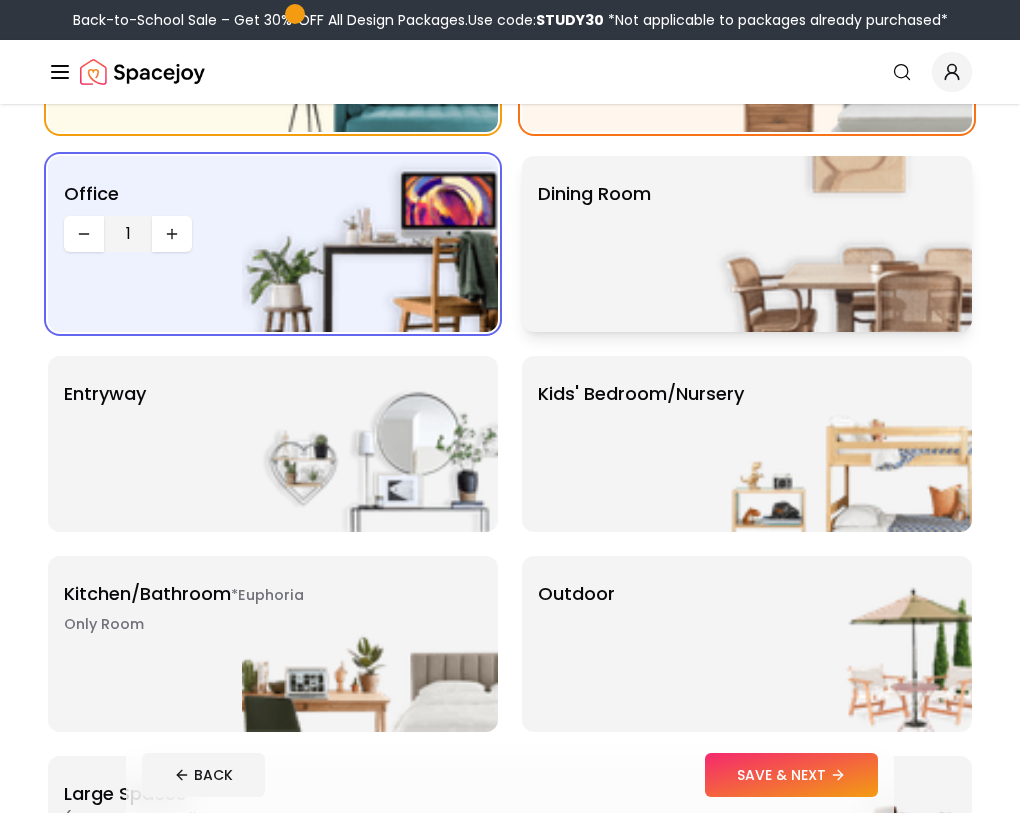 scroll, scrollTop: 442, scrollLeft: 0, axis: vertical 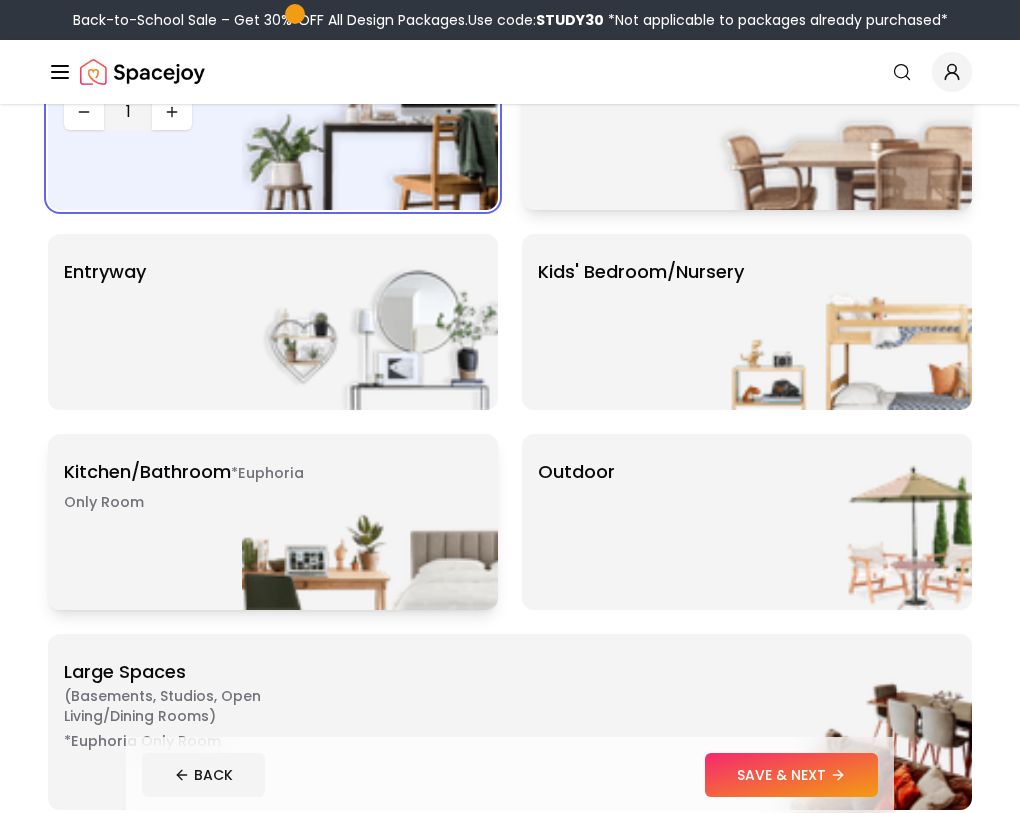 click at bounding box center [370, 522] 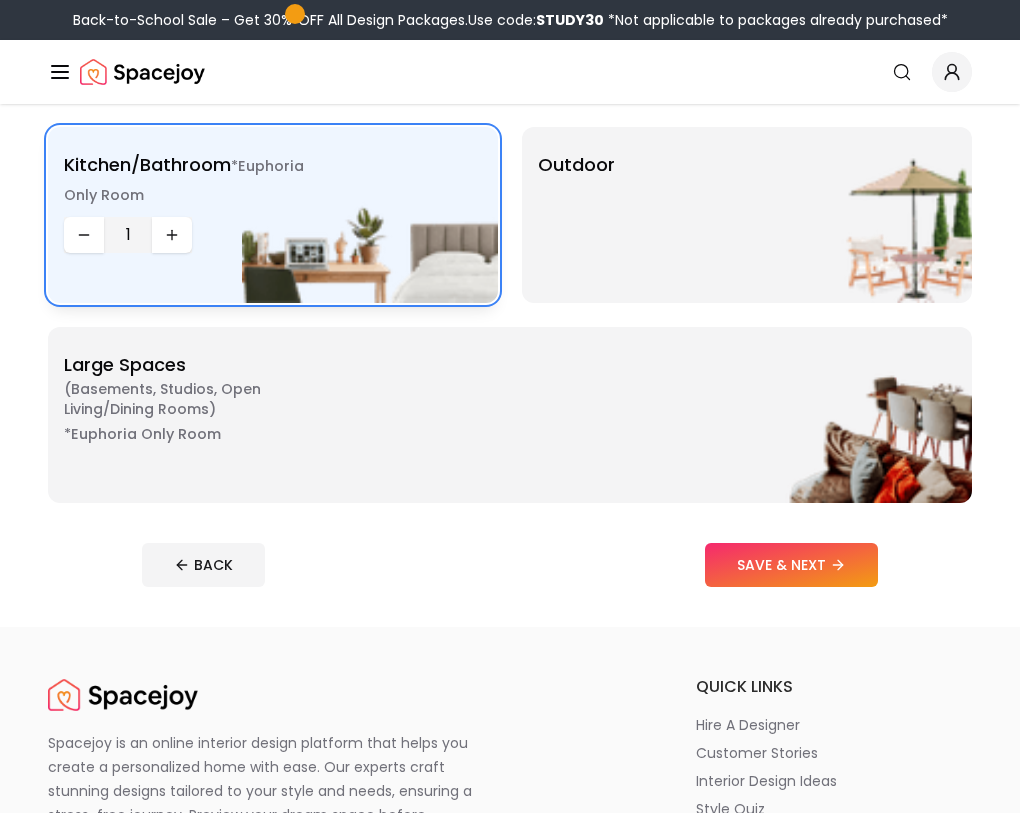 scroll, scrollTop: 750, scrollLeft: 0, axis: vertical 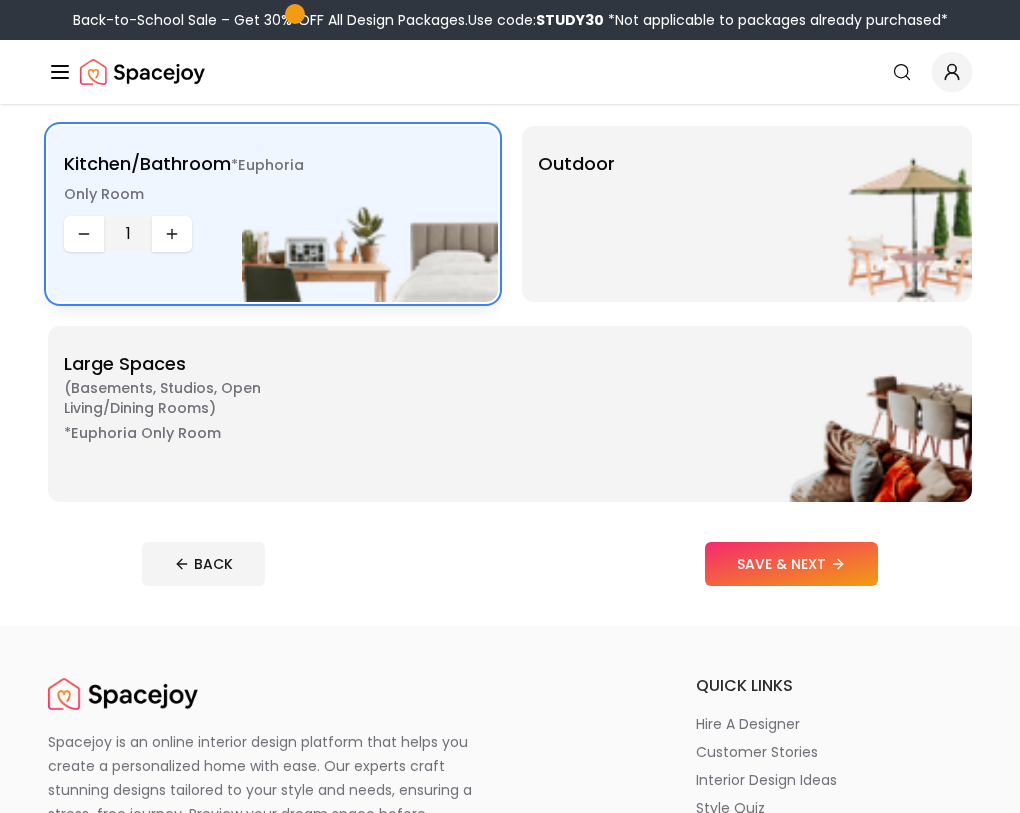 click on "*Euphoria Only Room Kitchen/Bathroom
*Euphoria Only Room 1" at bounding box center [273, 214] 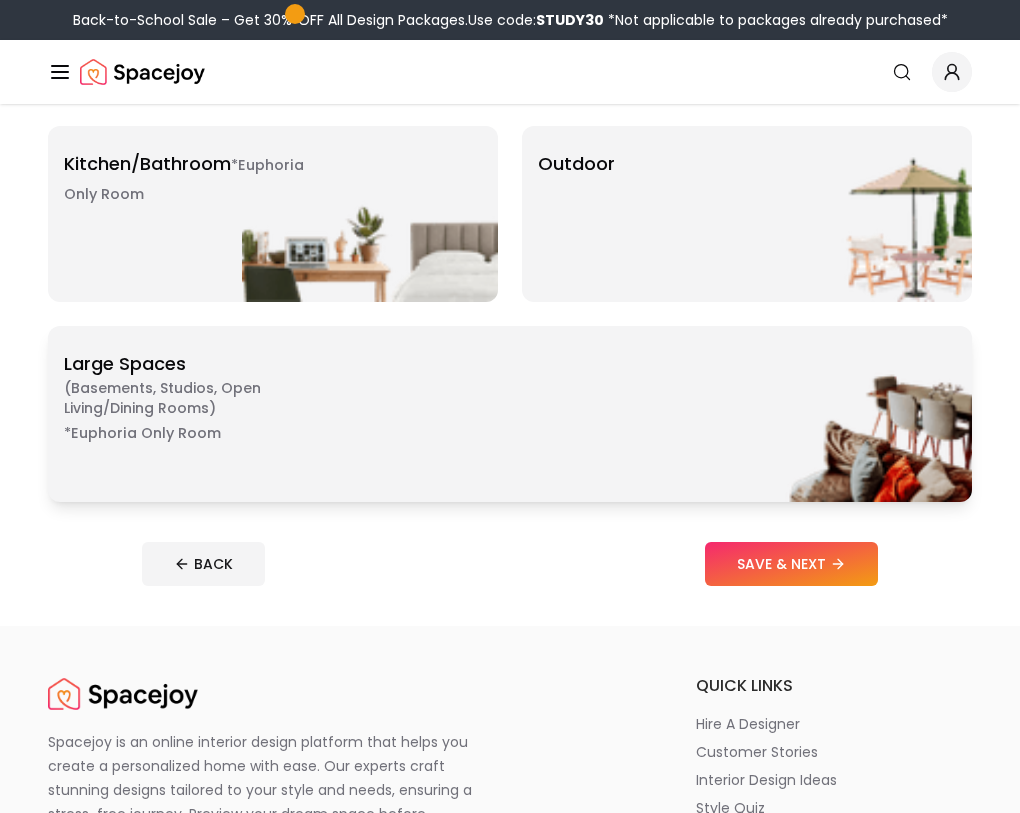 click on "*Euphoria Only Room Large Spaces
( Basements, Studios, Open living/dining rooms ) *Euphoria Only Room" at bounding box center (510, 414) 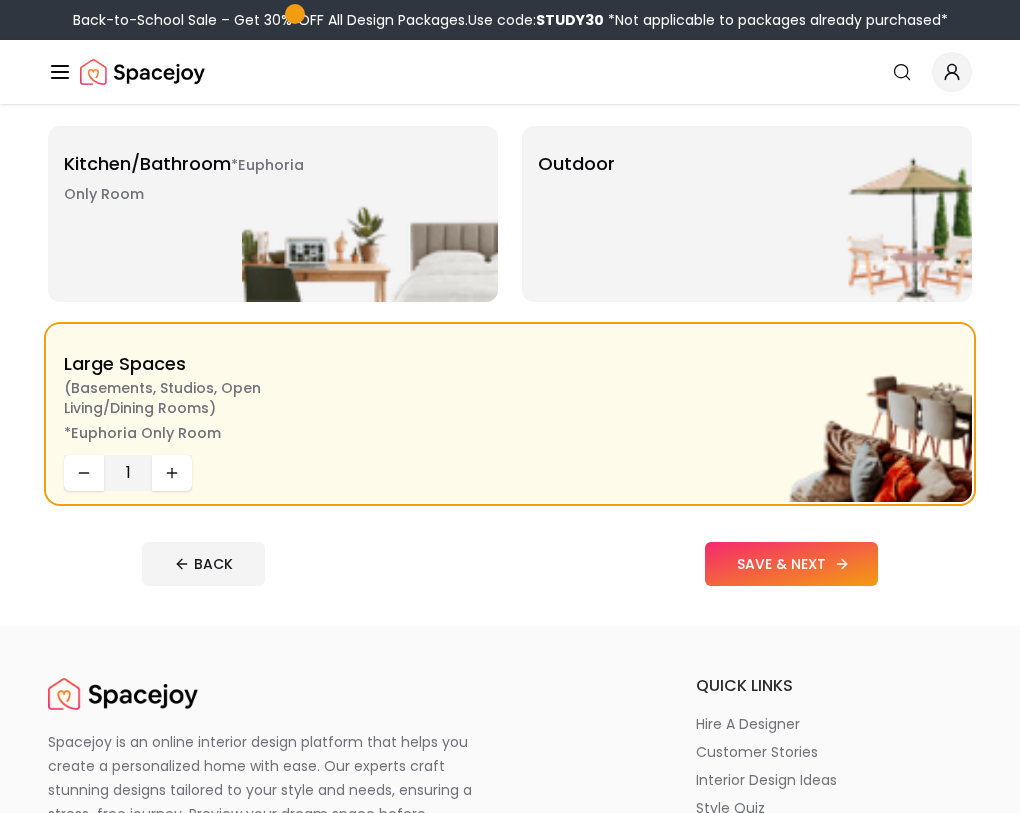 click on "SAVE & NEXT" at bounding box center [791, 564] 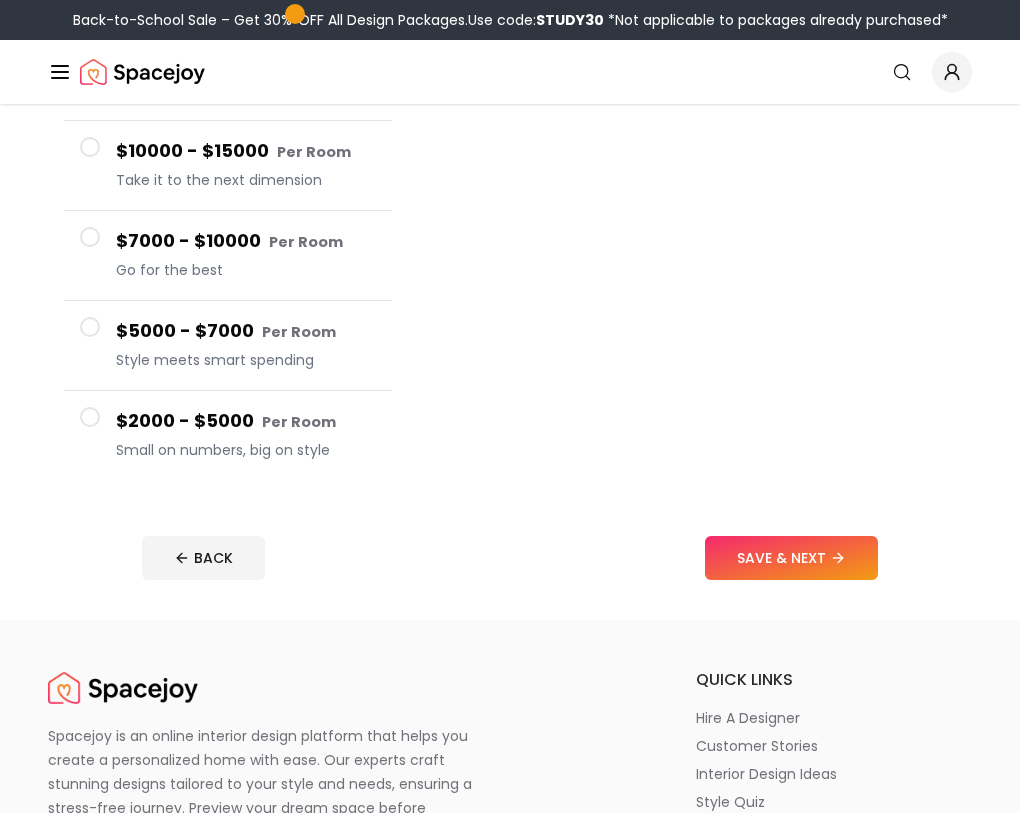 scroll, scrollTop: 322, scrollLeft: 0, axis: vertical 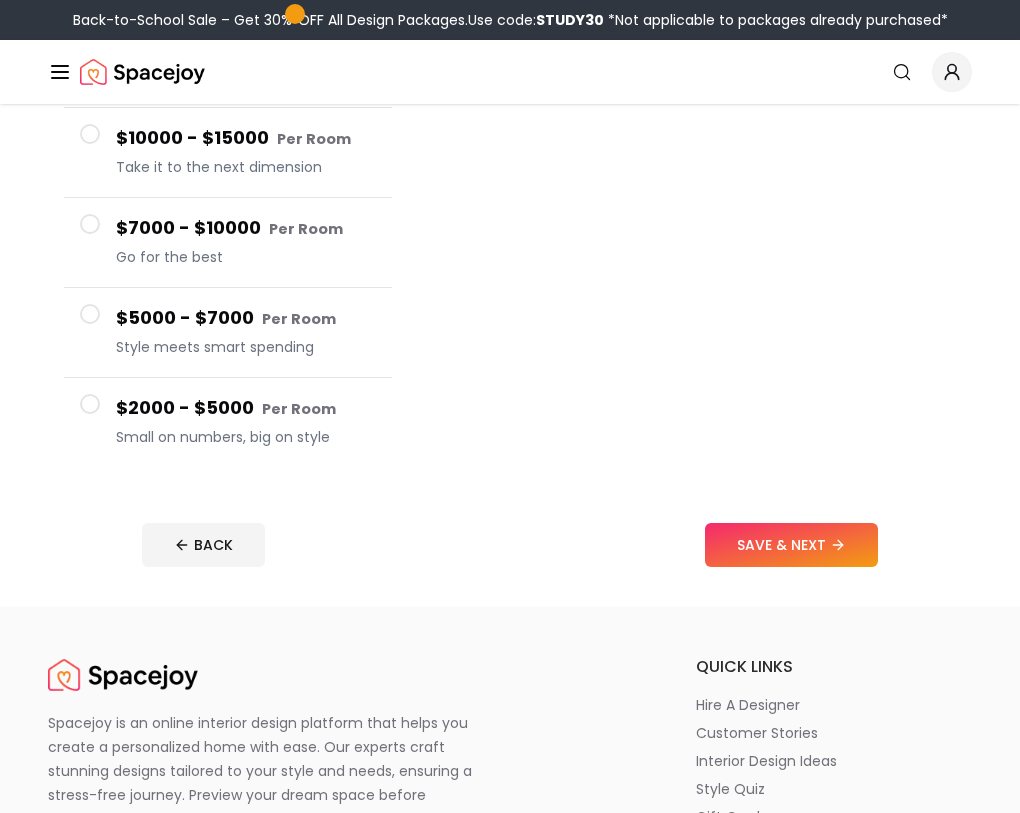 click on "$2000 - $5000    Per Room Small on numbers, big on style" at bounding box center (246, 422) 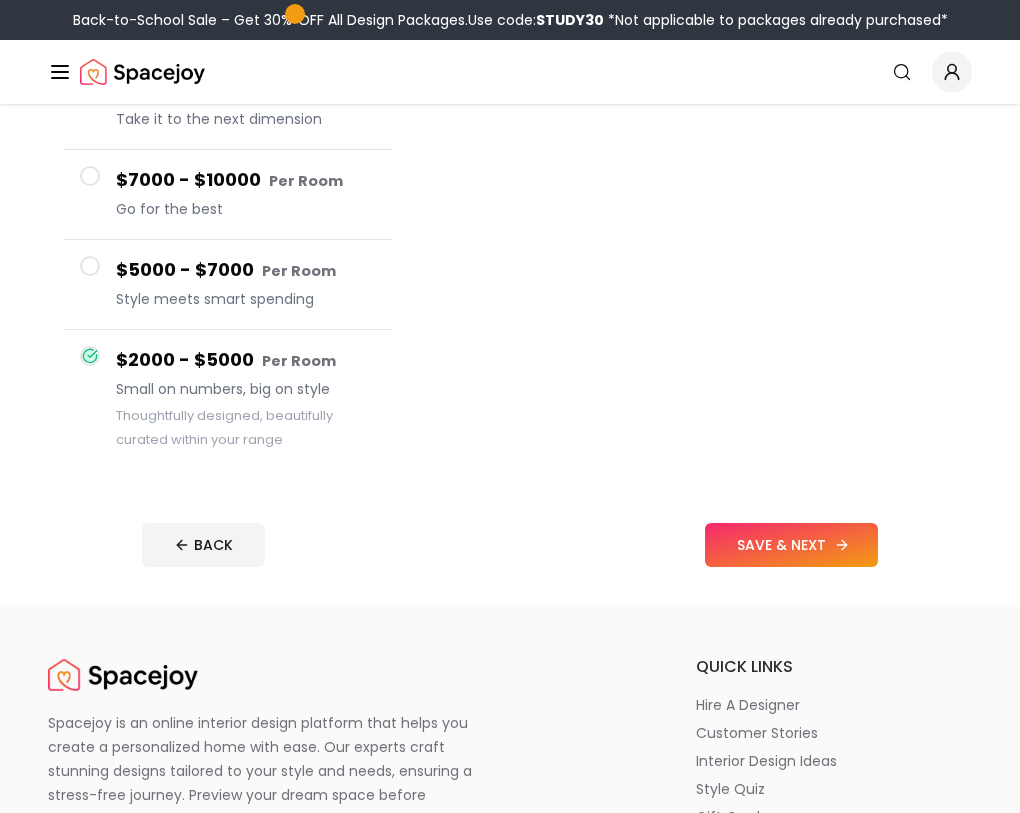 click on "SAVE & NEXT" at bounding box center [791, 545] 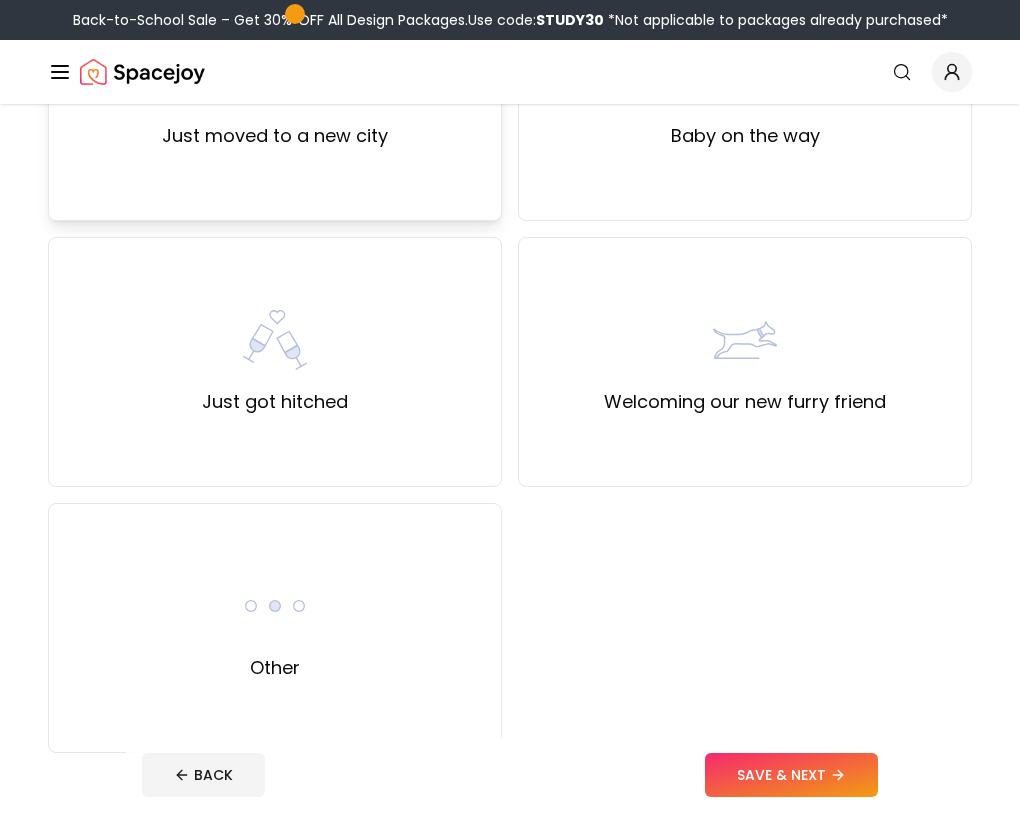 scroll, scrollTop: 1189, scrollLeft: 0, axis: vertical 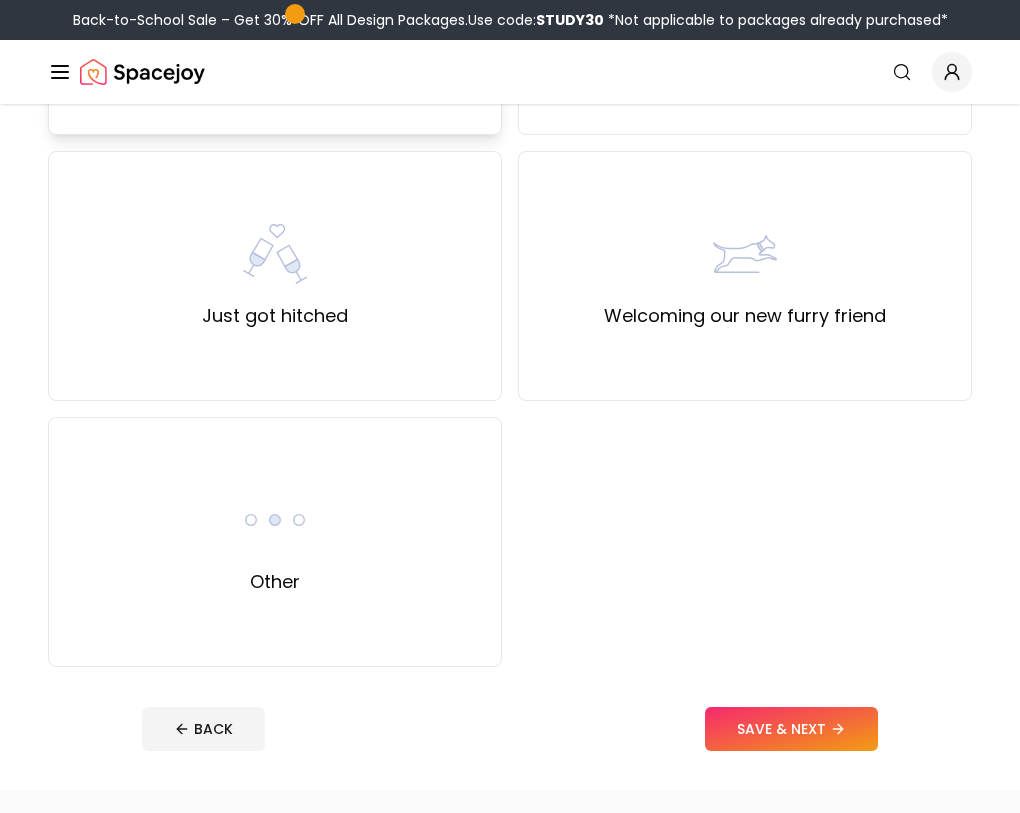 click on "Other" at bounding box center [275, 542] 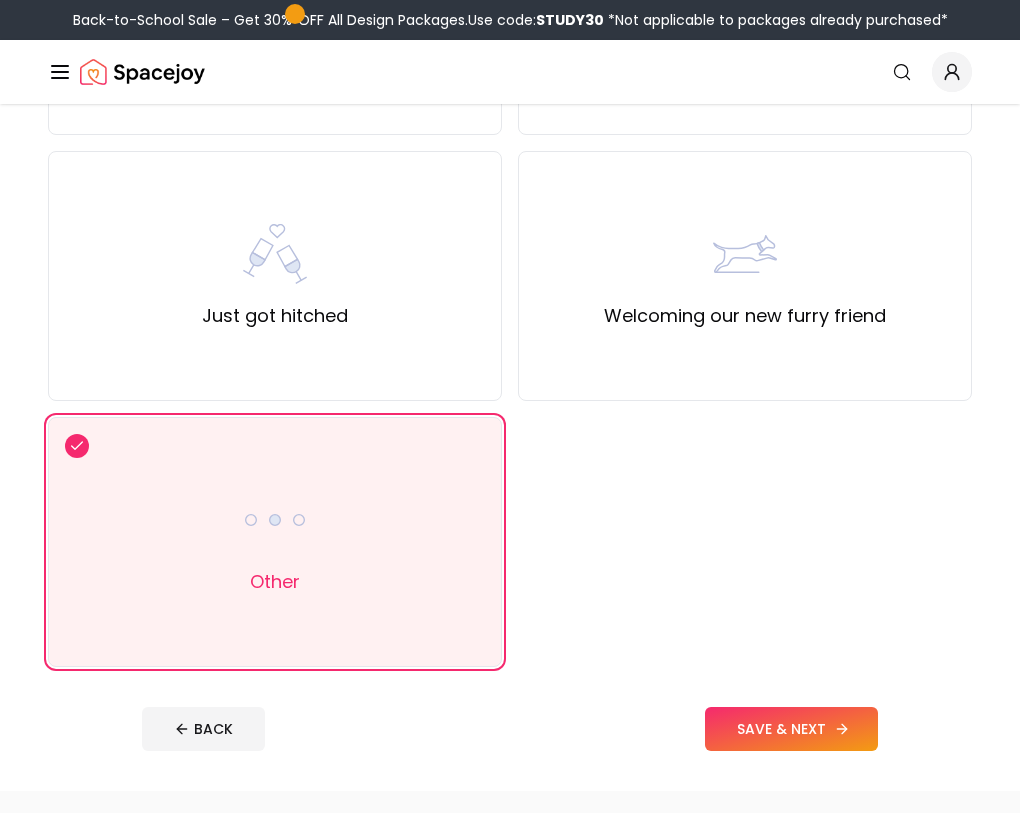 click 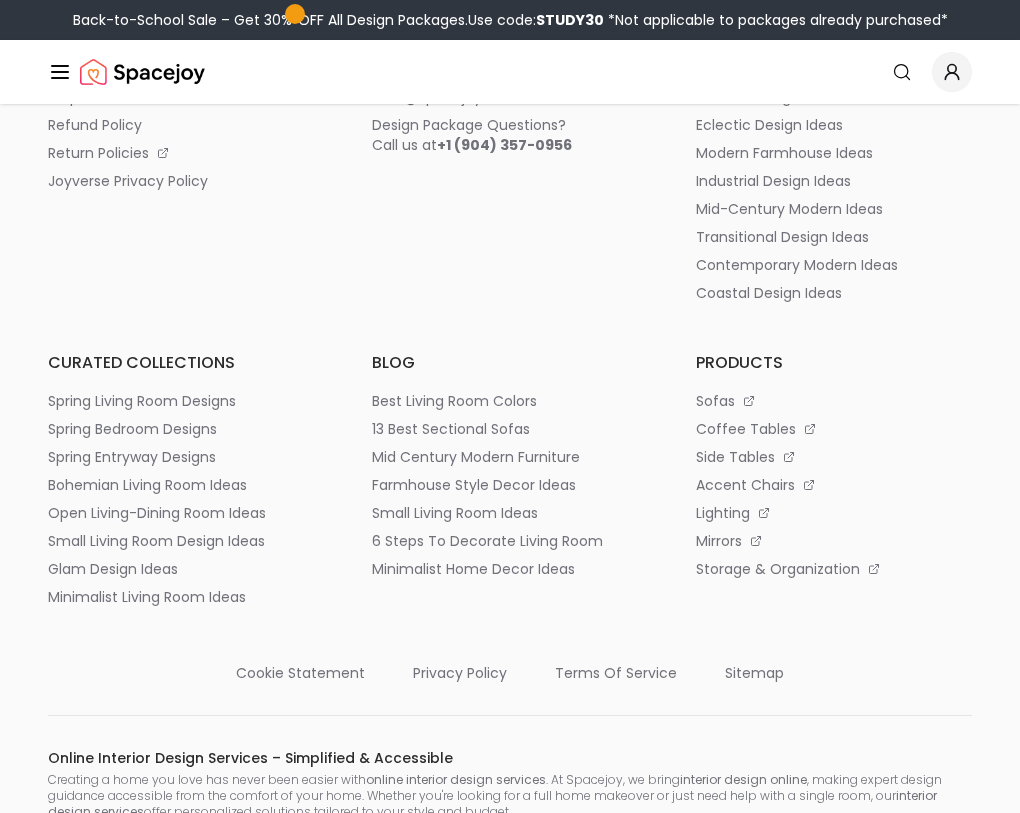 scroll, scrollTop: 0, scrollLeft: 0, axis: both 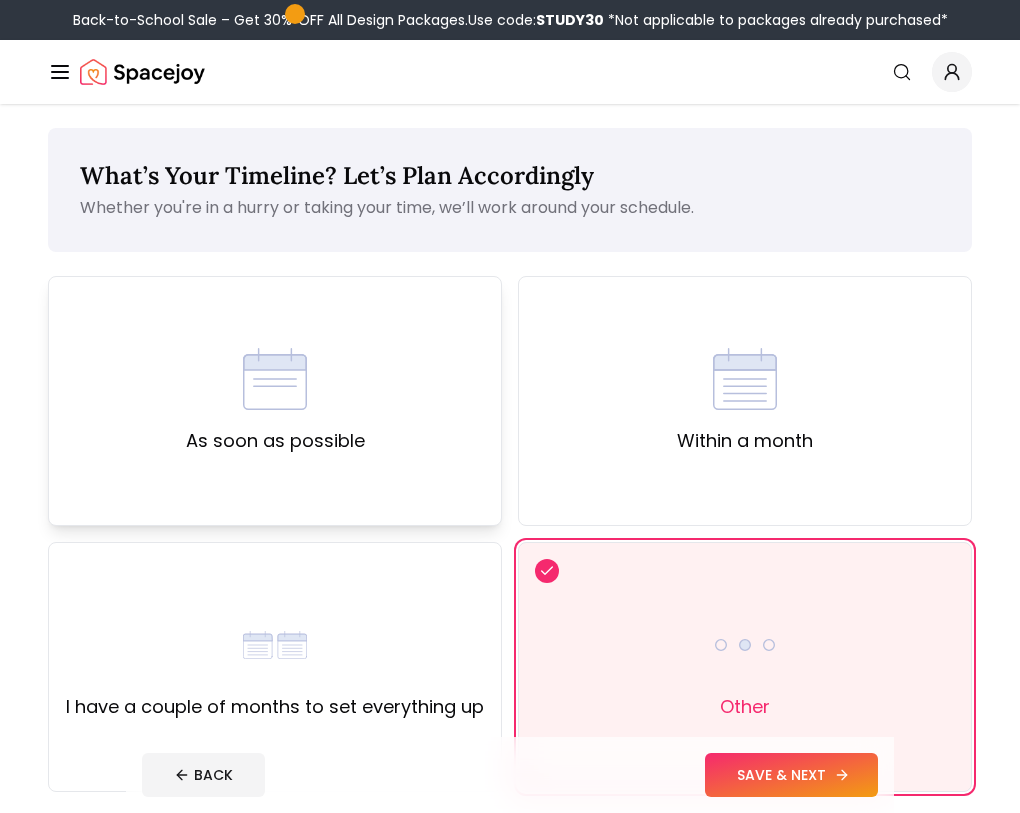 click on "As soon as possible" at bounding box center [275, 401] 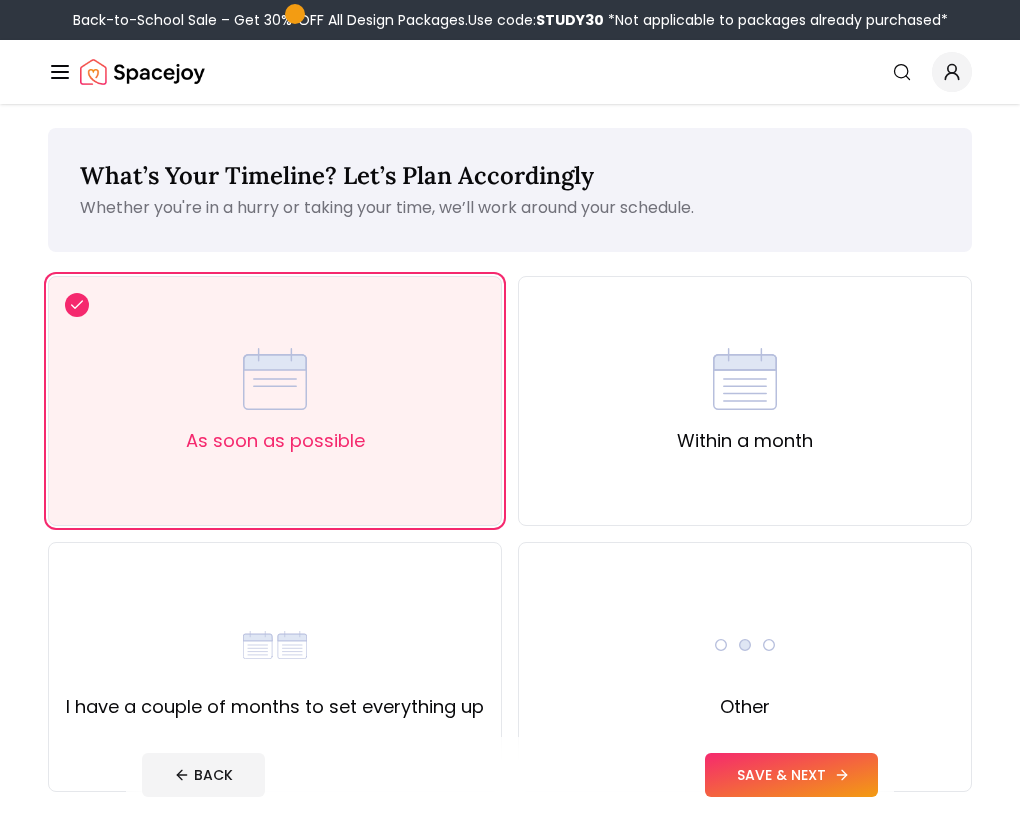 click on "SAVE & NEXT" at bounding box center (791, 775) 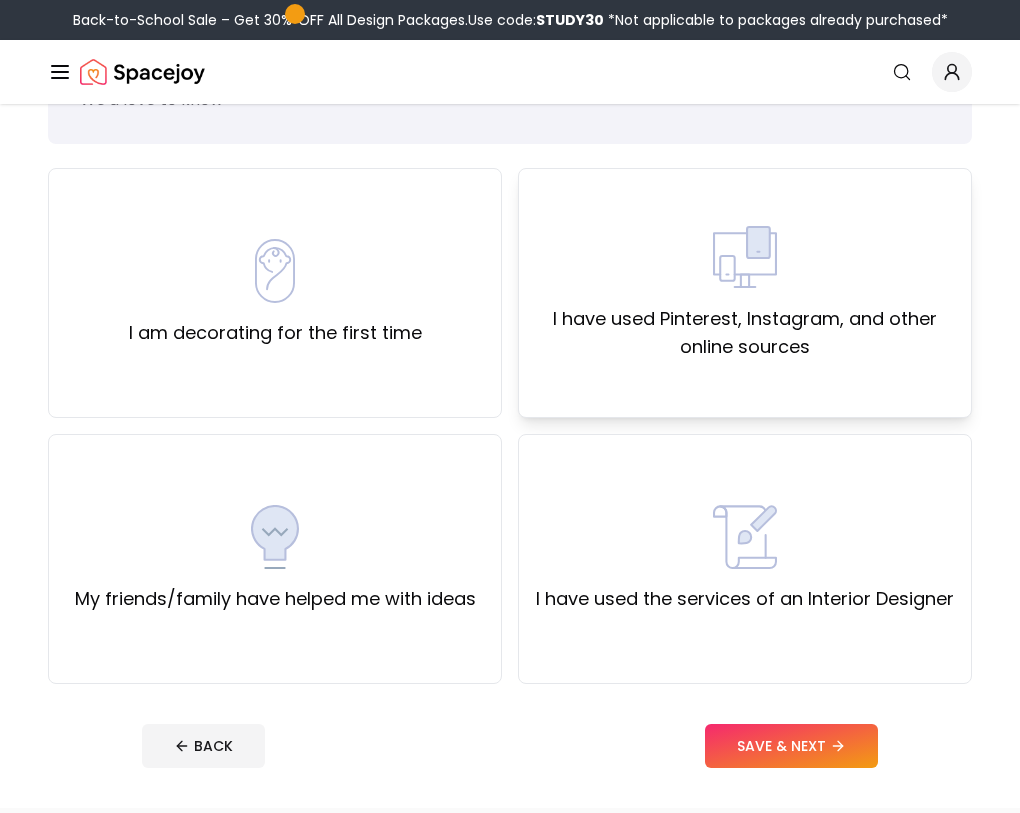 scroll, scrollTop: 106, scrollLeft: 0, axis: vertical 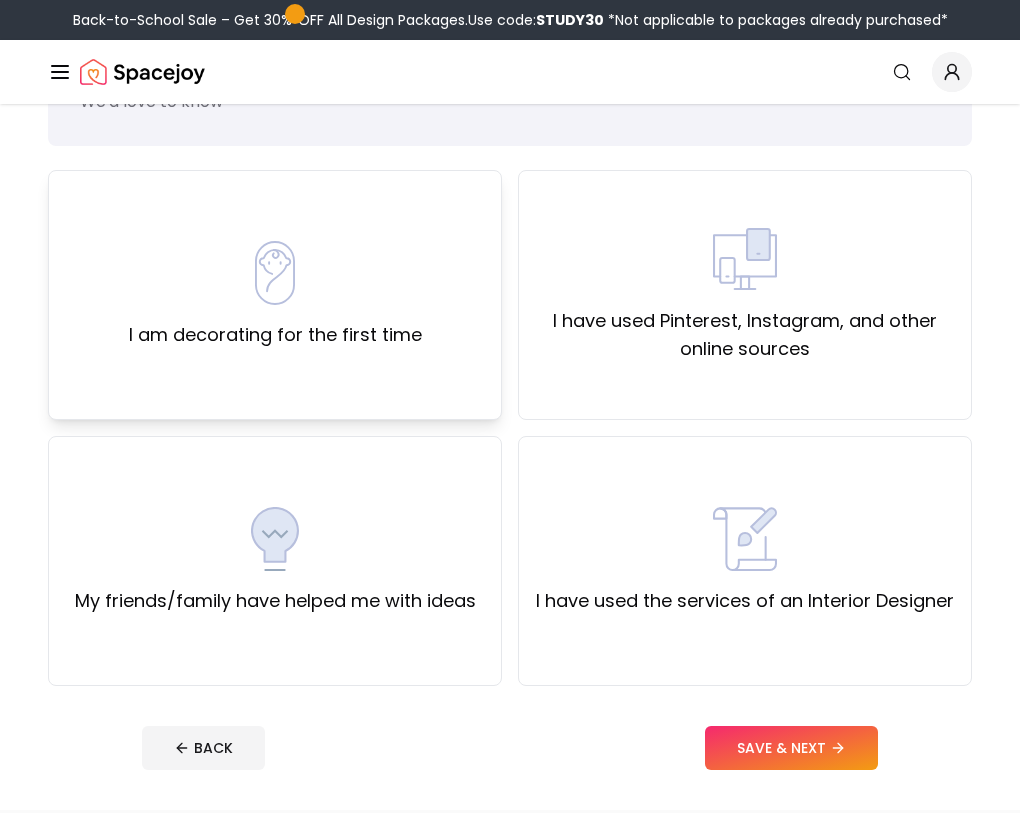 click on "I am decorating for the first time" at bounding box center (275, 295) 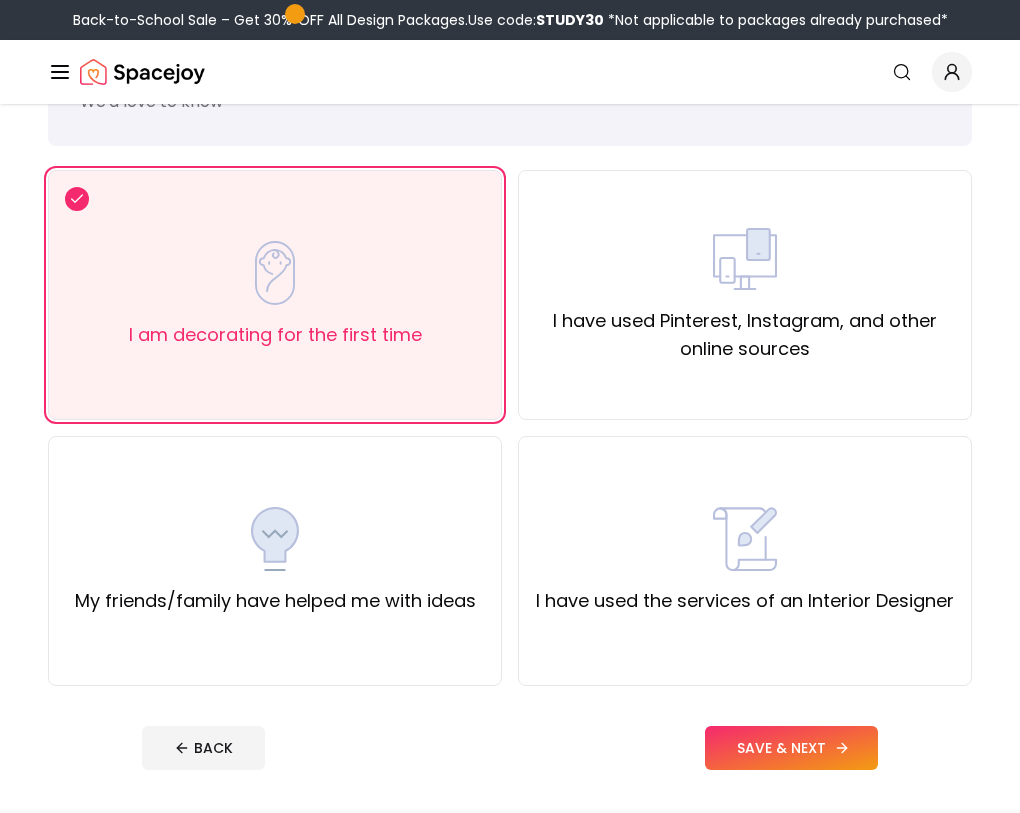 click on "SAVE & NEXT" at bounding box center (791, 748) 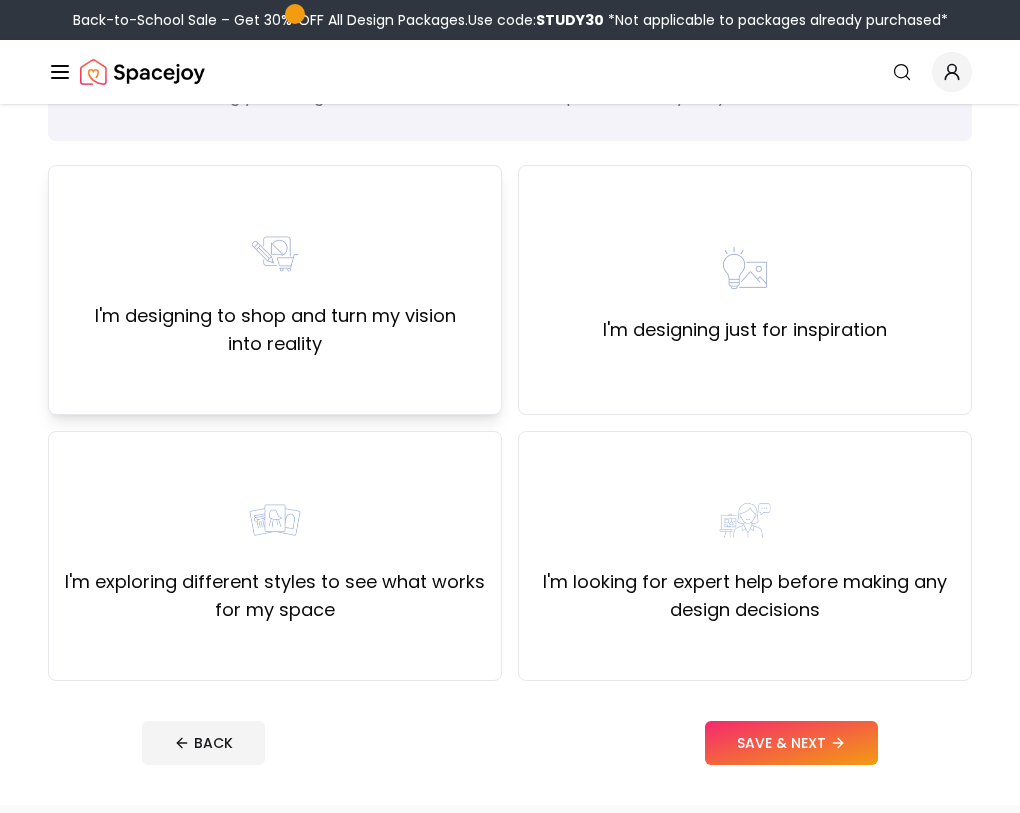 scroll, scrollTop: 117, scrollLeft: 0, axis: vertical 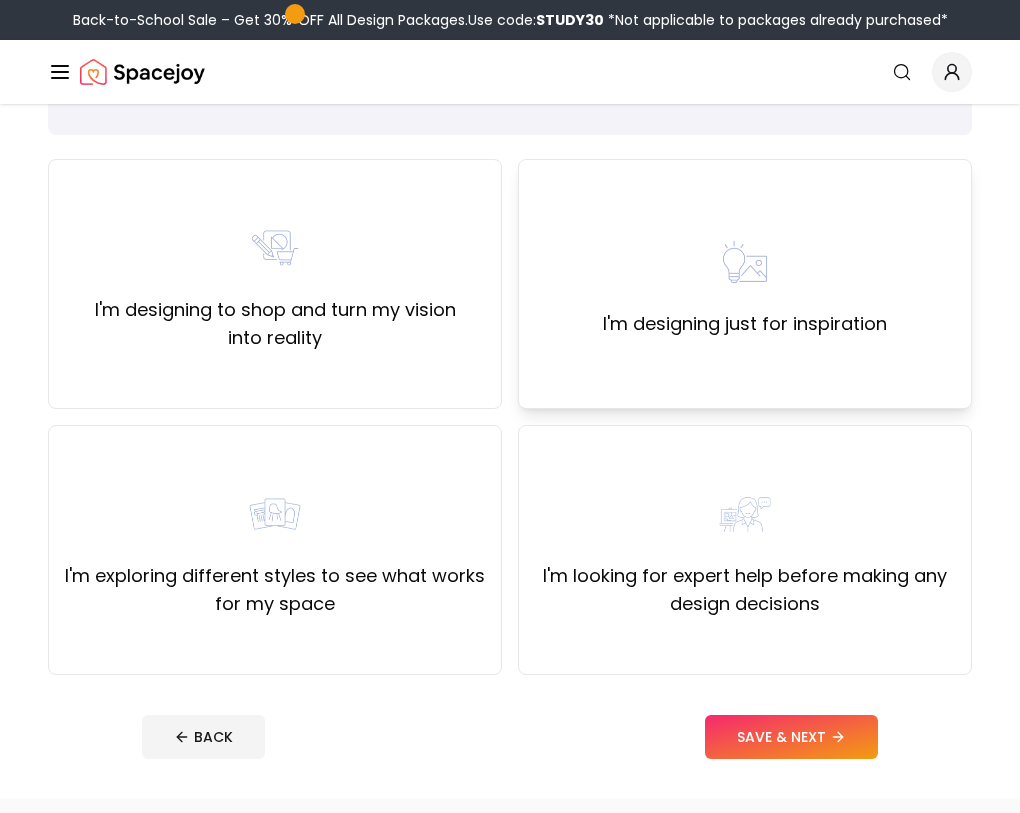click on "I'm designing just for inspiration" at bounding box center (745, 324) 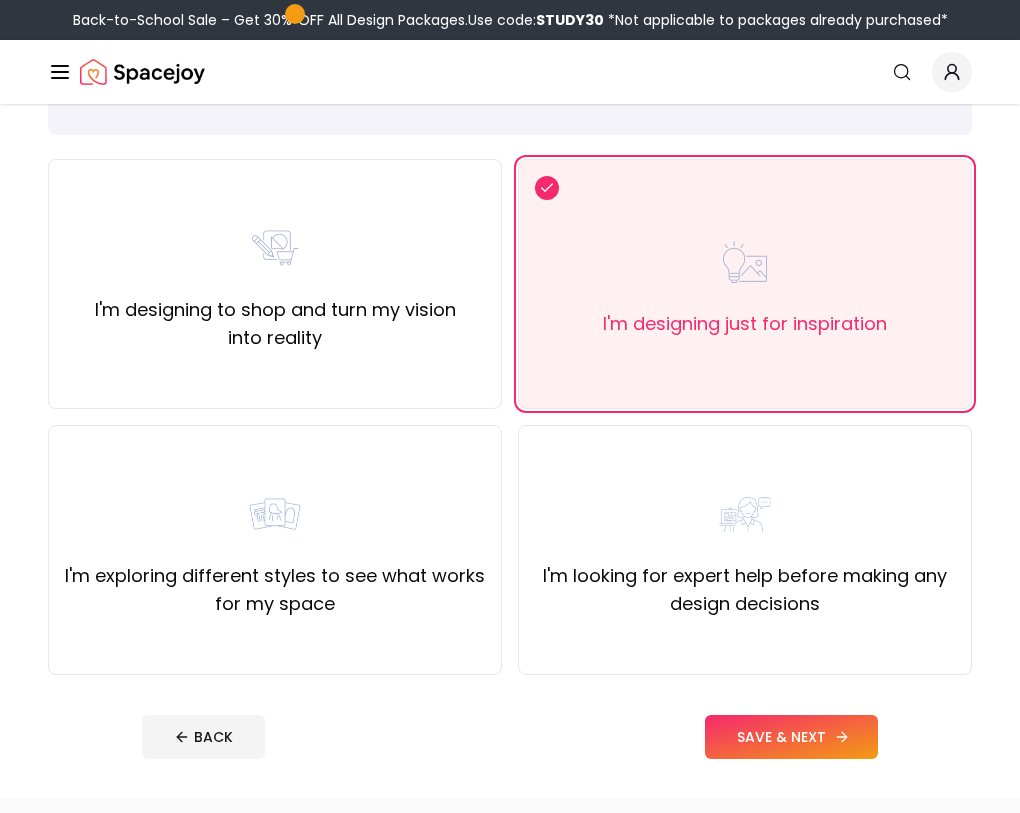 click on "SAVE & NEXT" at bounding box center [791, 737] 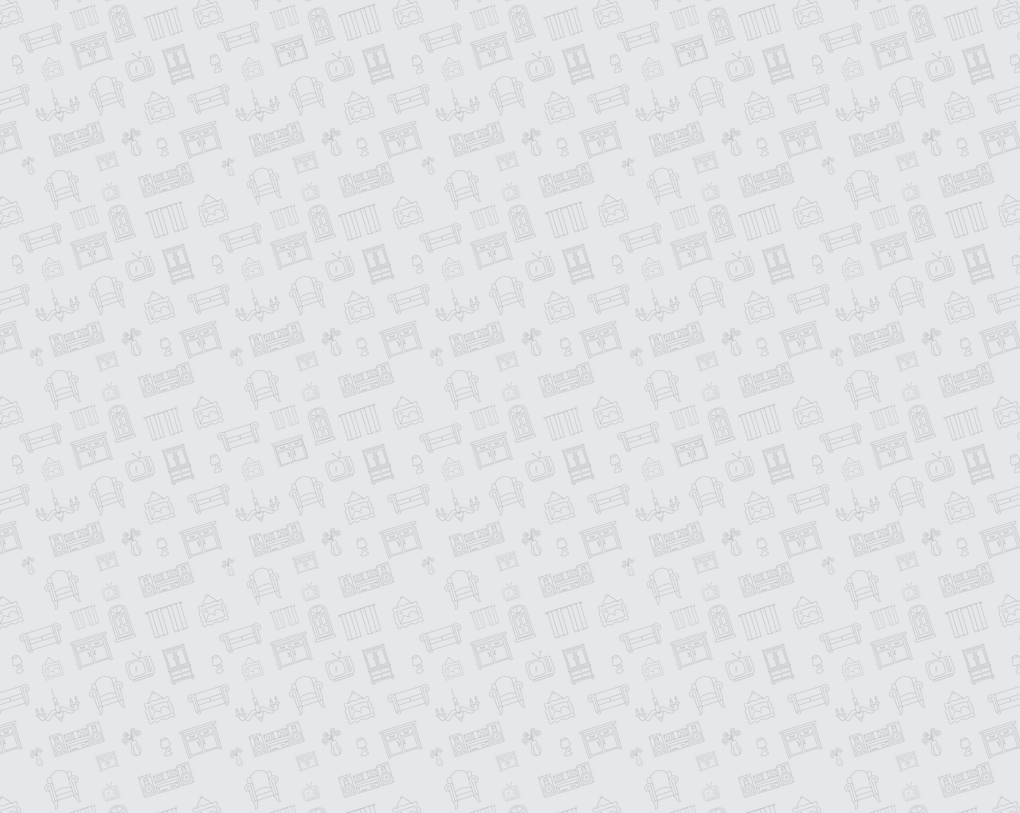 scroll, scrollTop: 20, scrollLeft: 0, axis: vertical 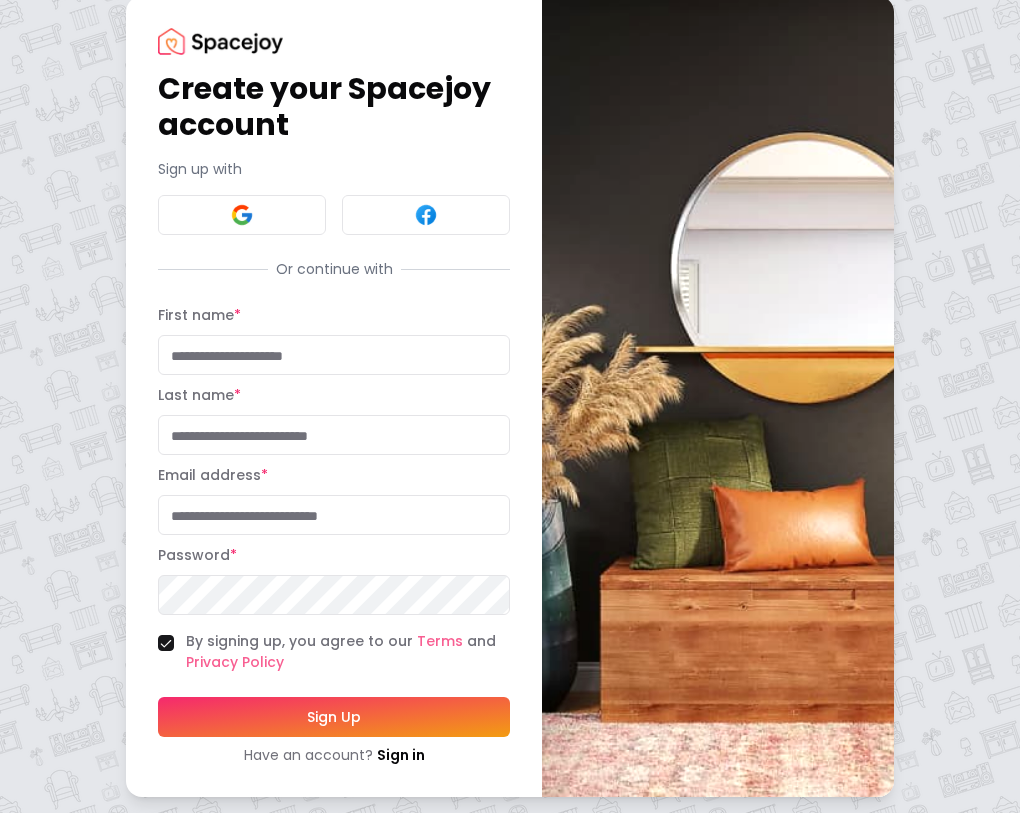 click on "First name  *" at bounding box center (334, 339) 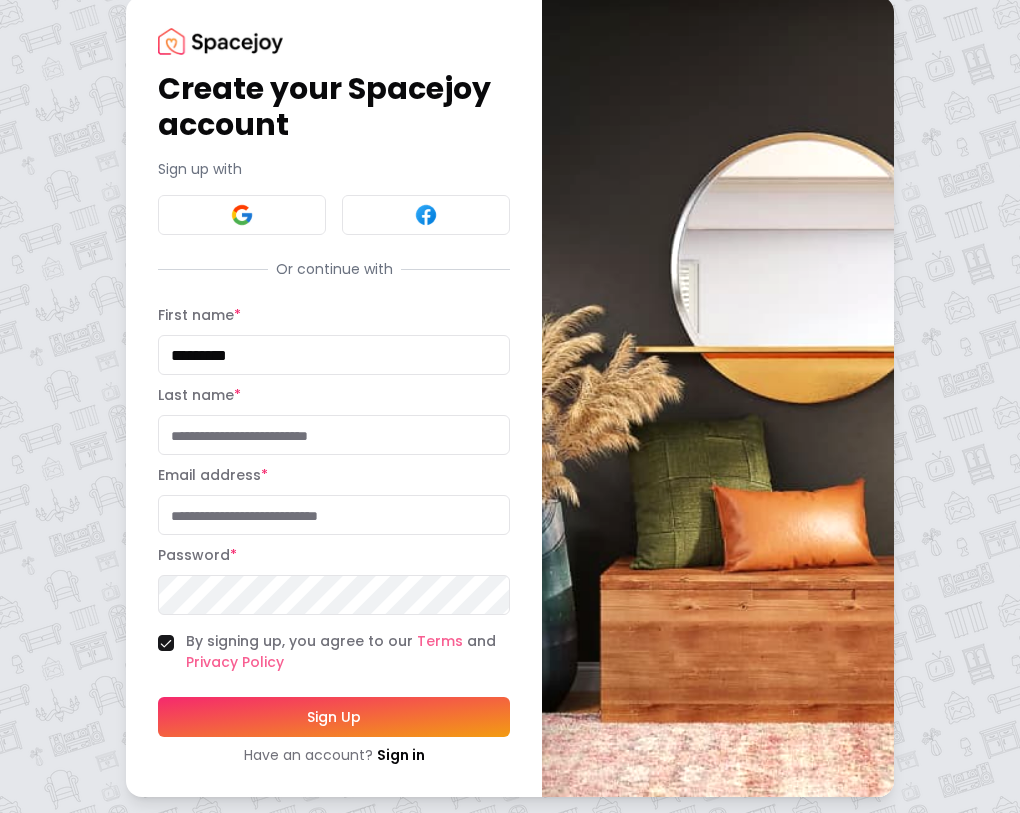 type on "********" 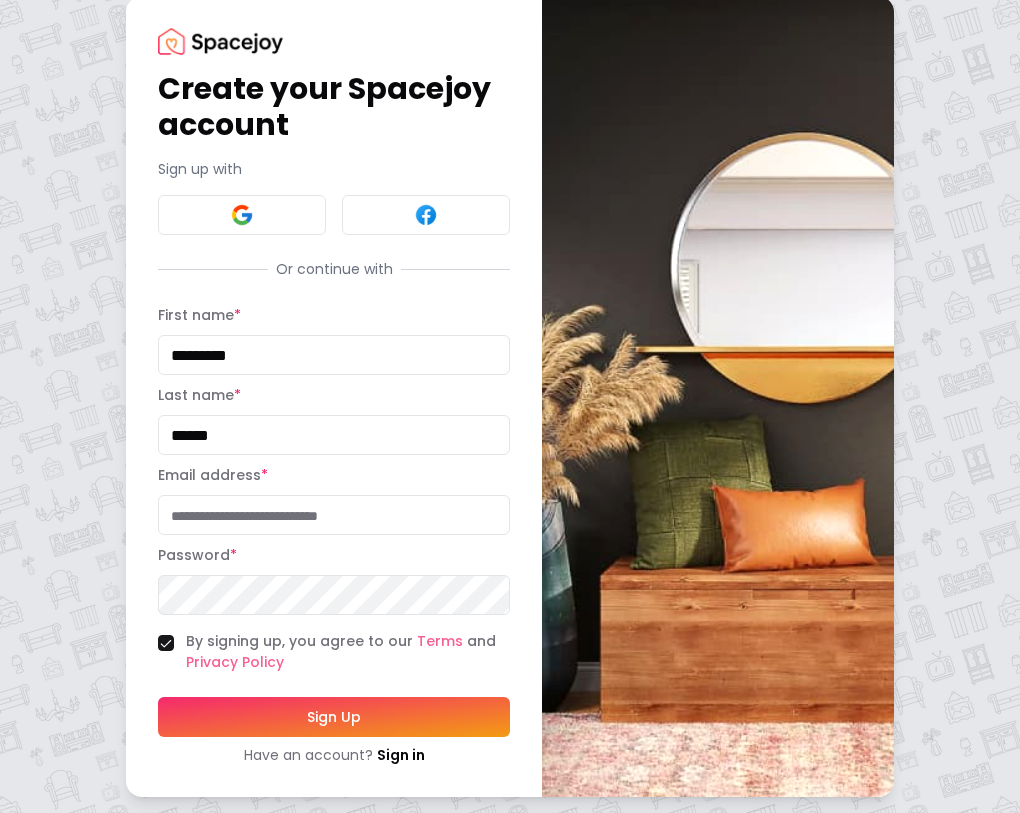 type on "******" 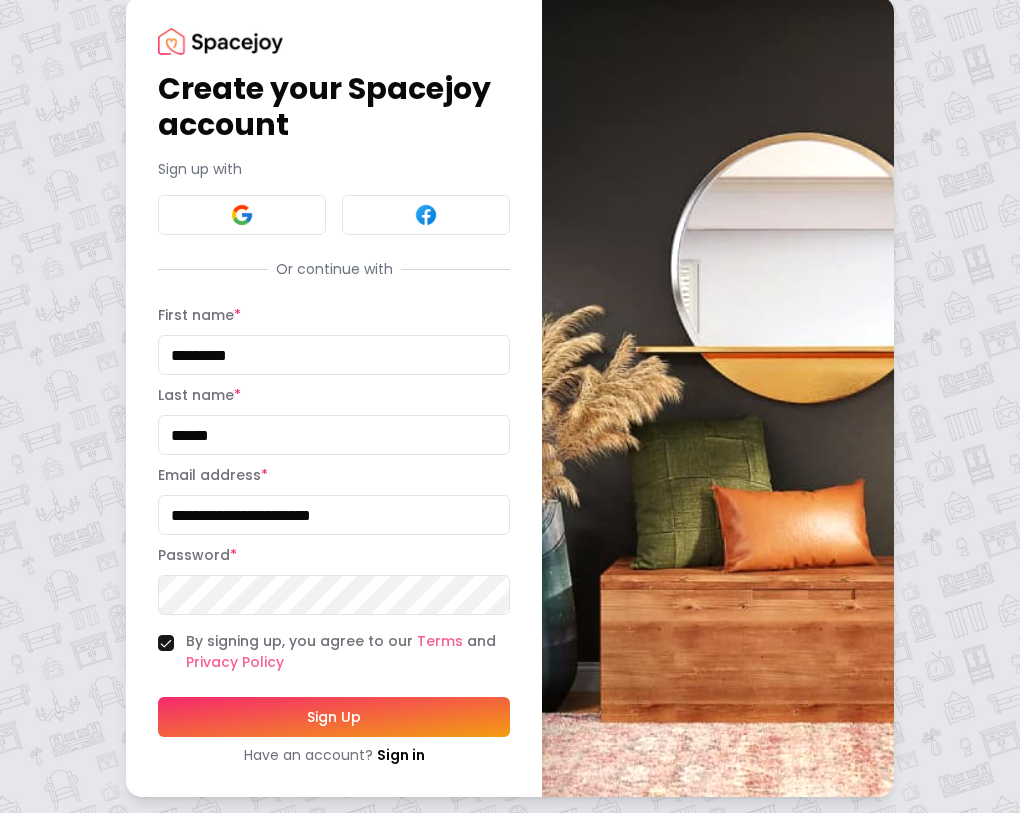 type on "**********" 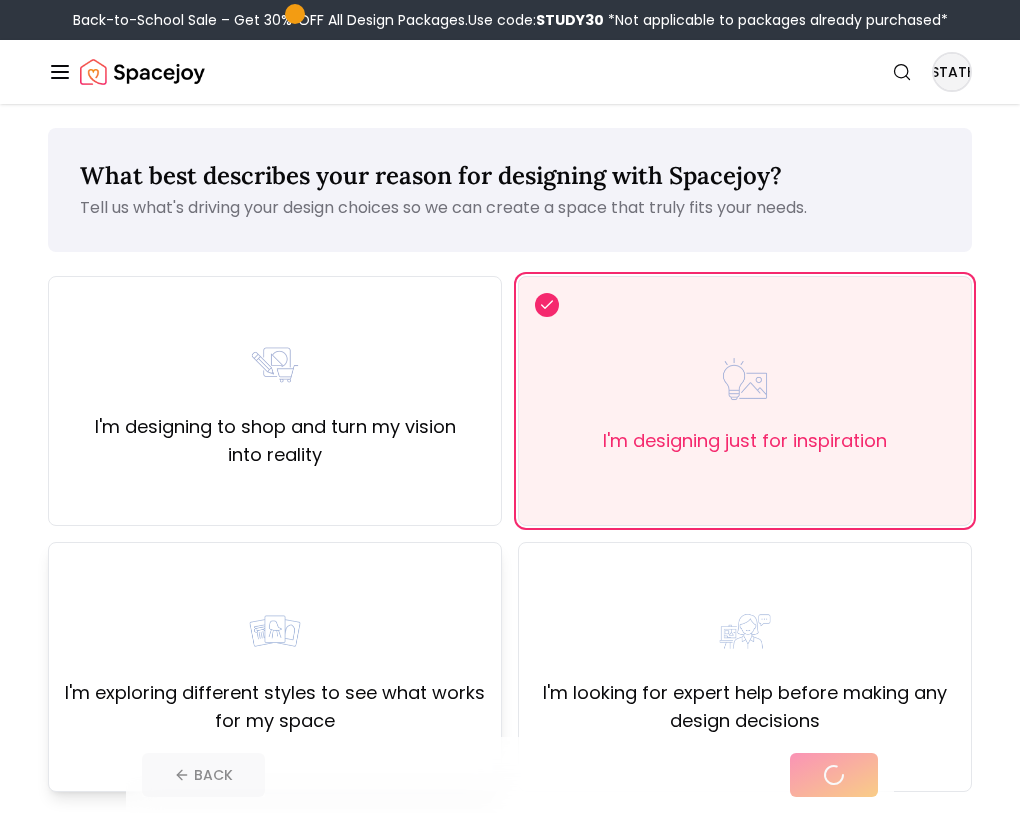 scroll, scrollTop: 0, scrollLeft: 0, axis: both 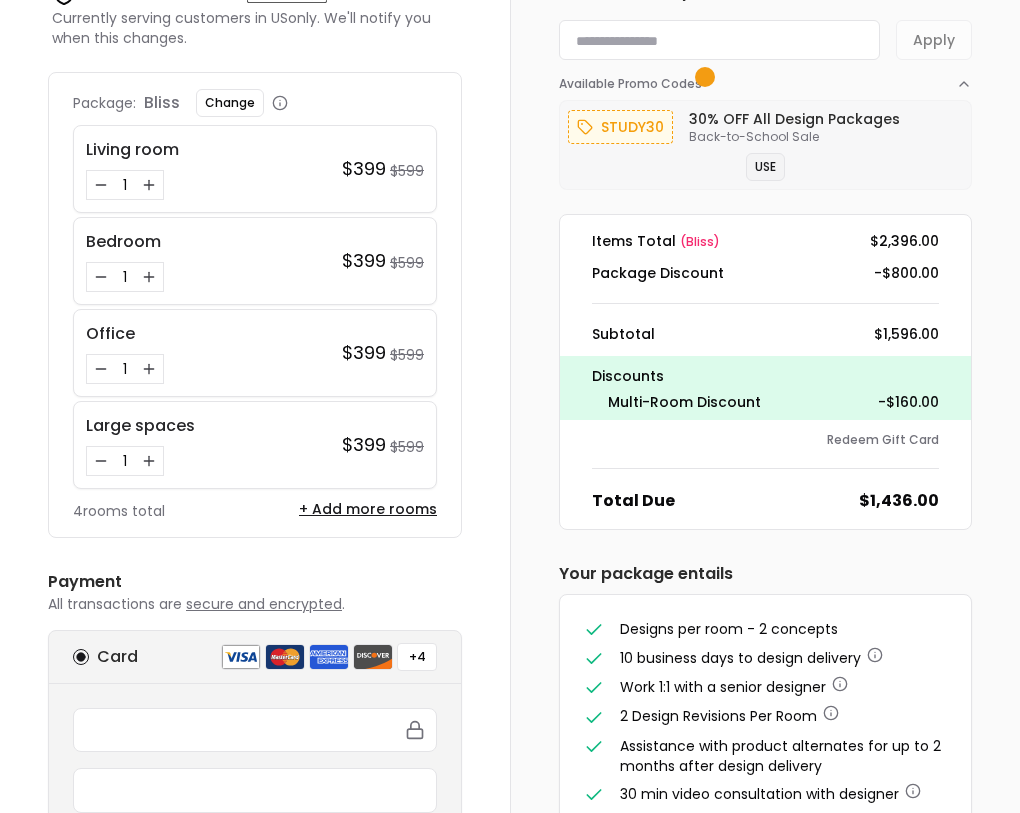 click on "USE" at bounding box center [765, 167] 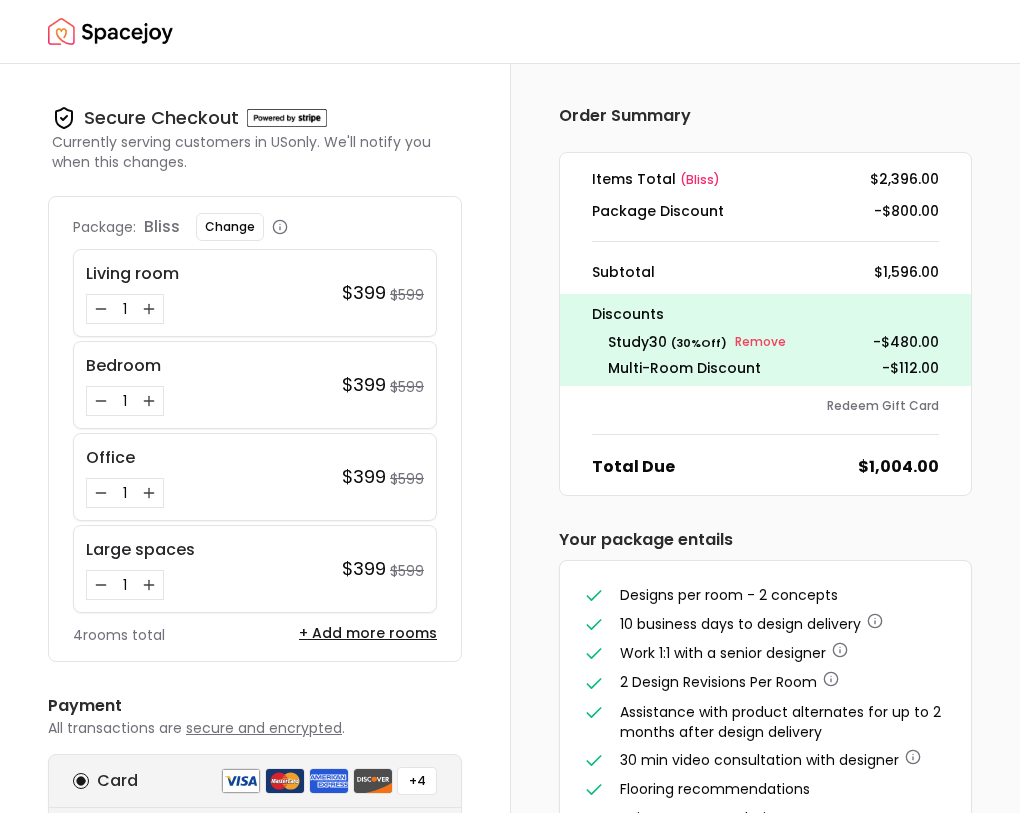 scroll, scrollTop: 50, scrollLeft: 0, axis: vertical 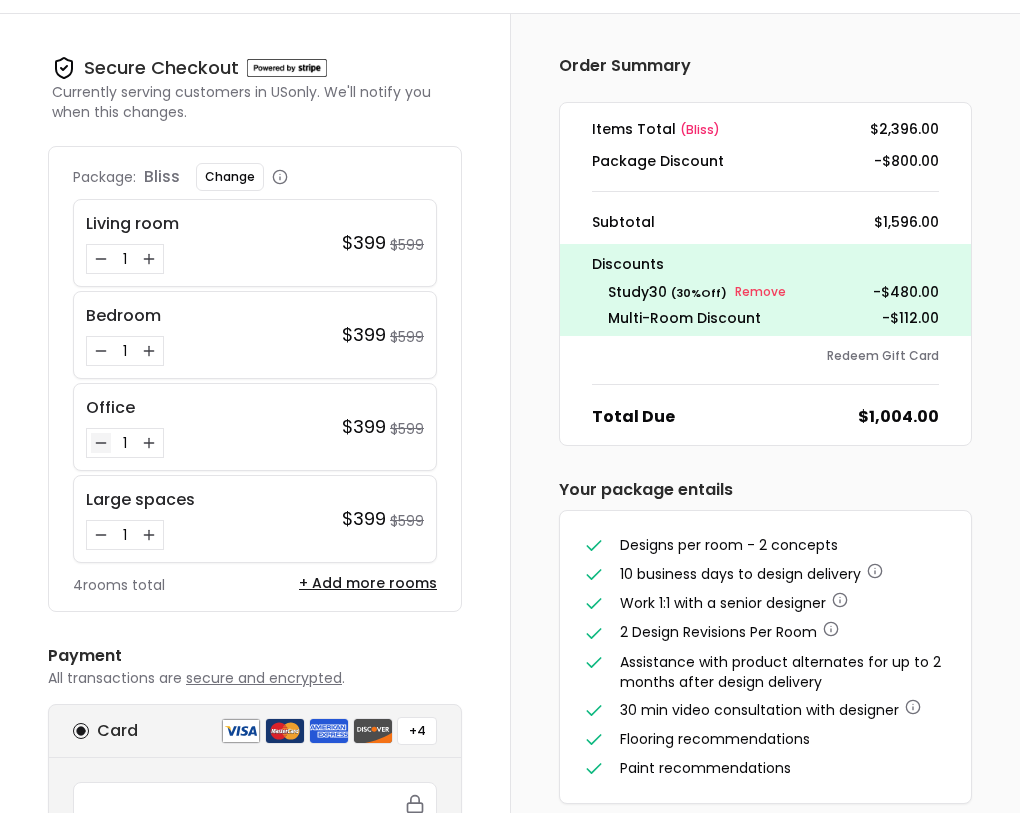 click 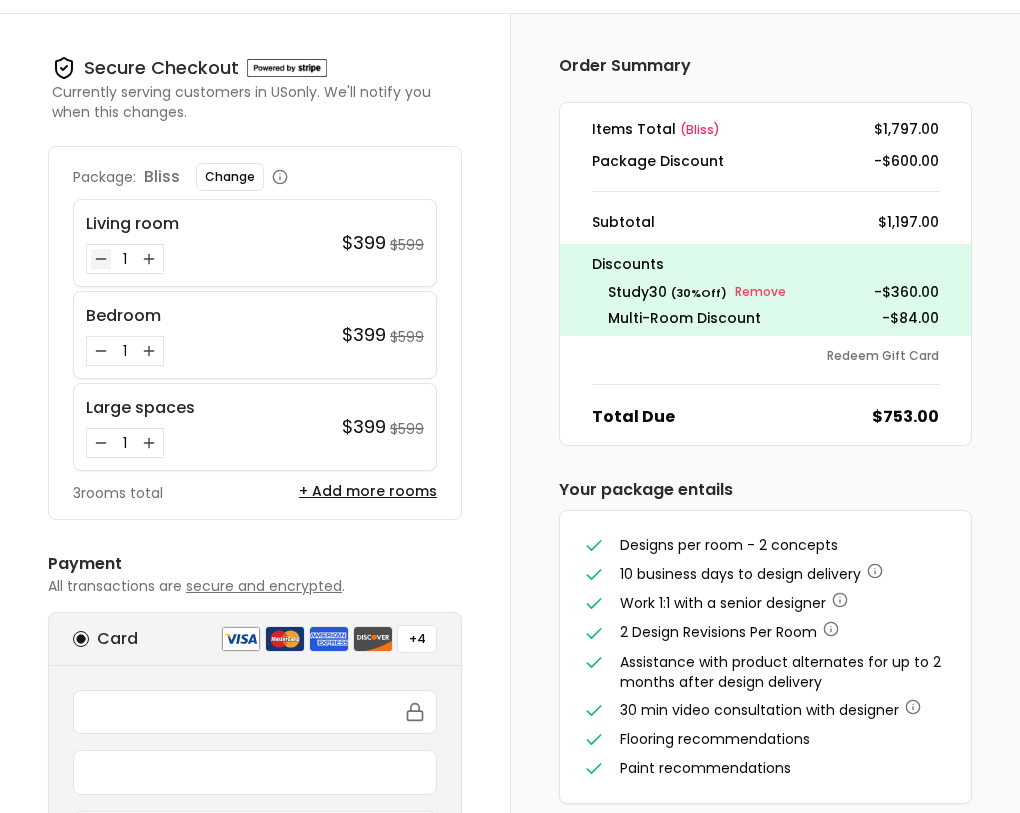 click 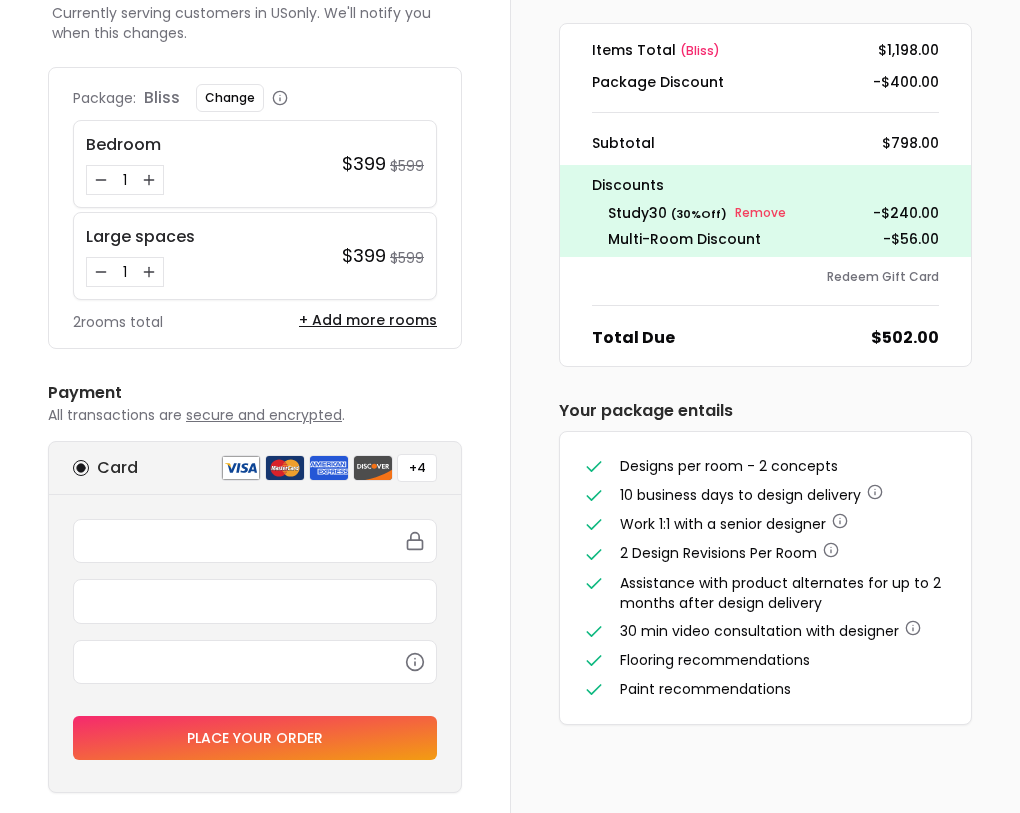 scroll, scrollTop: 128, scrollLeft: 0, axis: vertical 